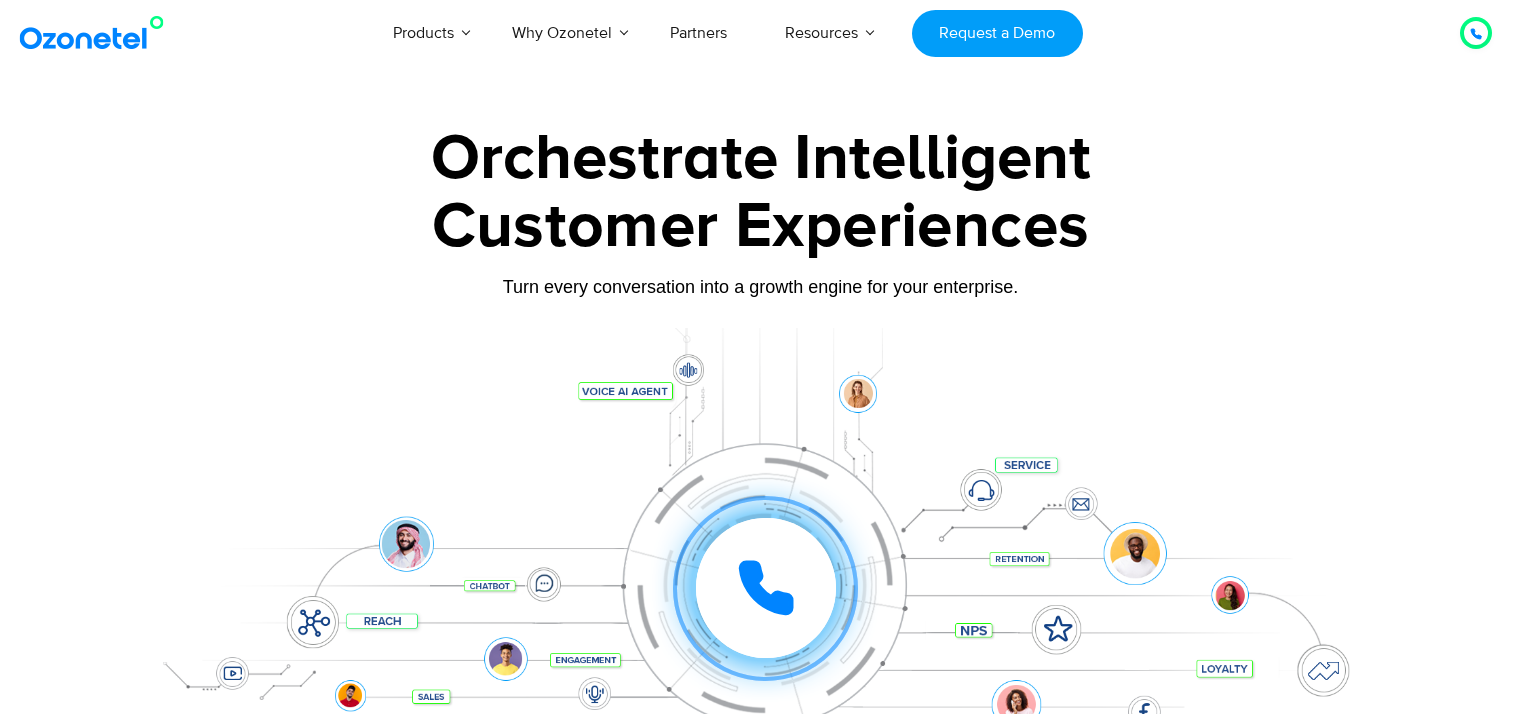 scroll, scrollTop: 846, scrollLeft: 0, axis: vertical 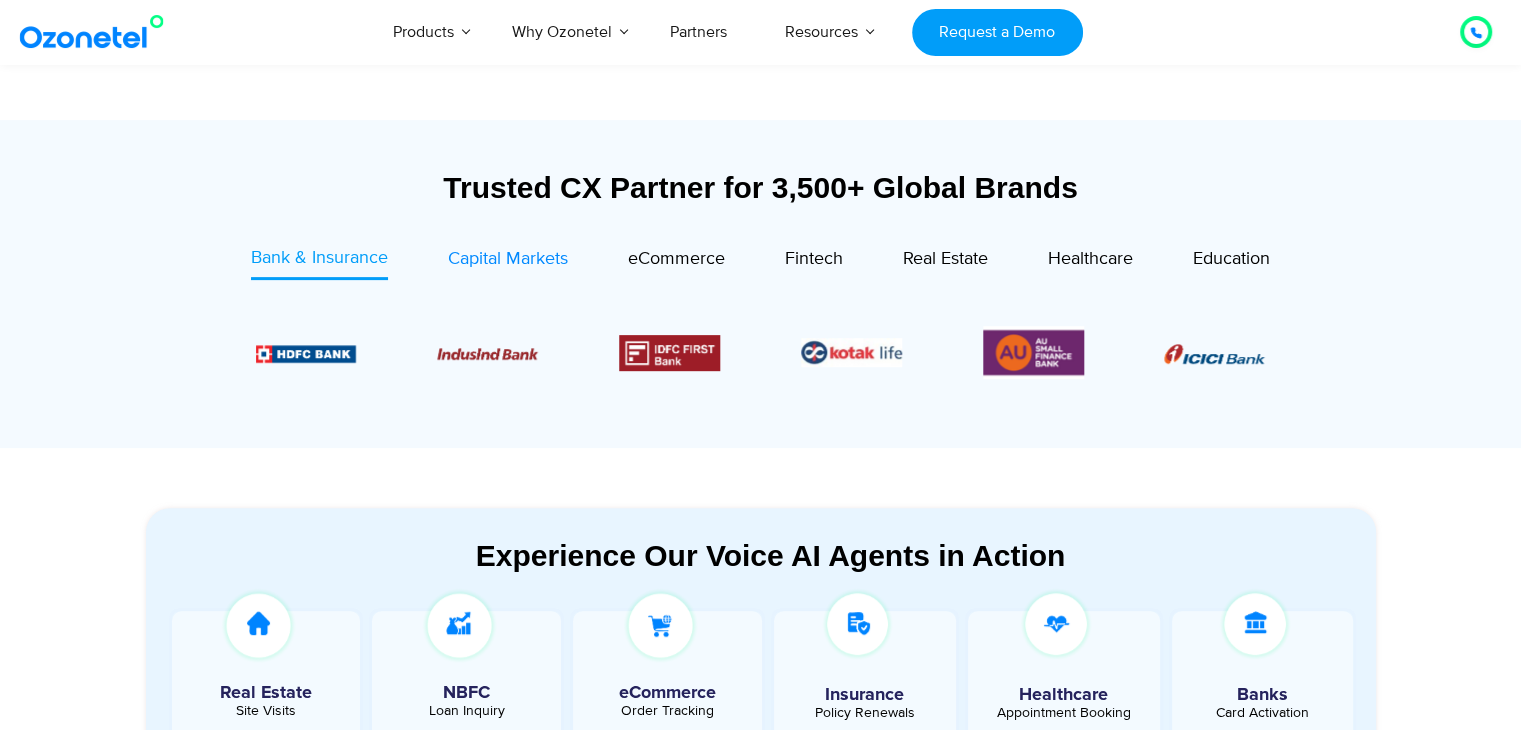 click on "Capital Markets" at bounding box center (508, 262) 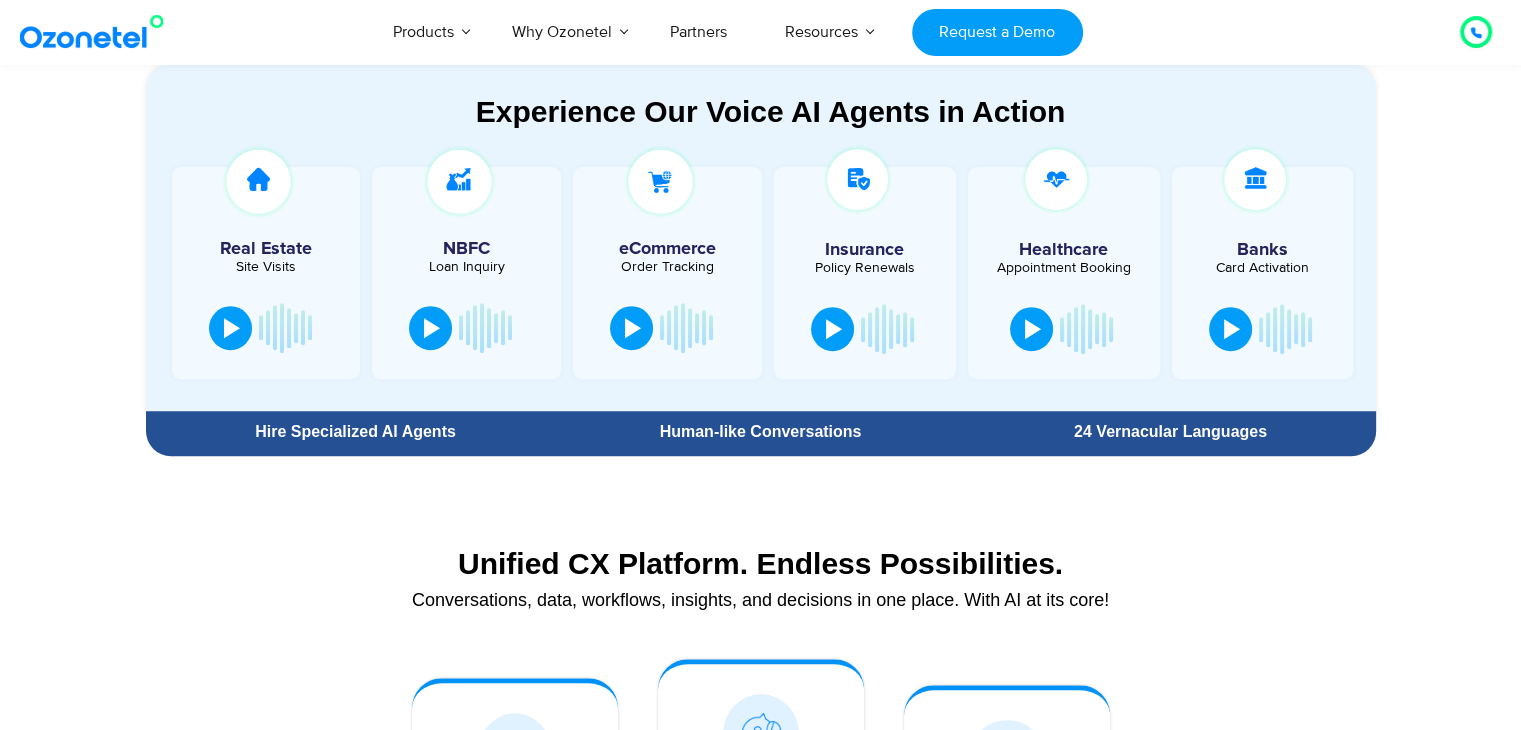 scroll, scrollTop: 1084, scrollLeft: 0, axis: vertical 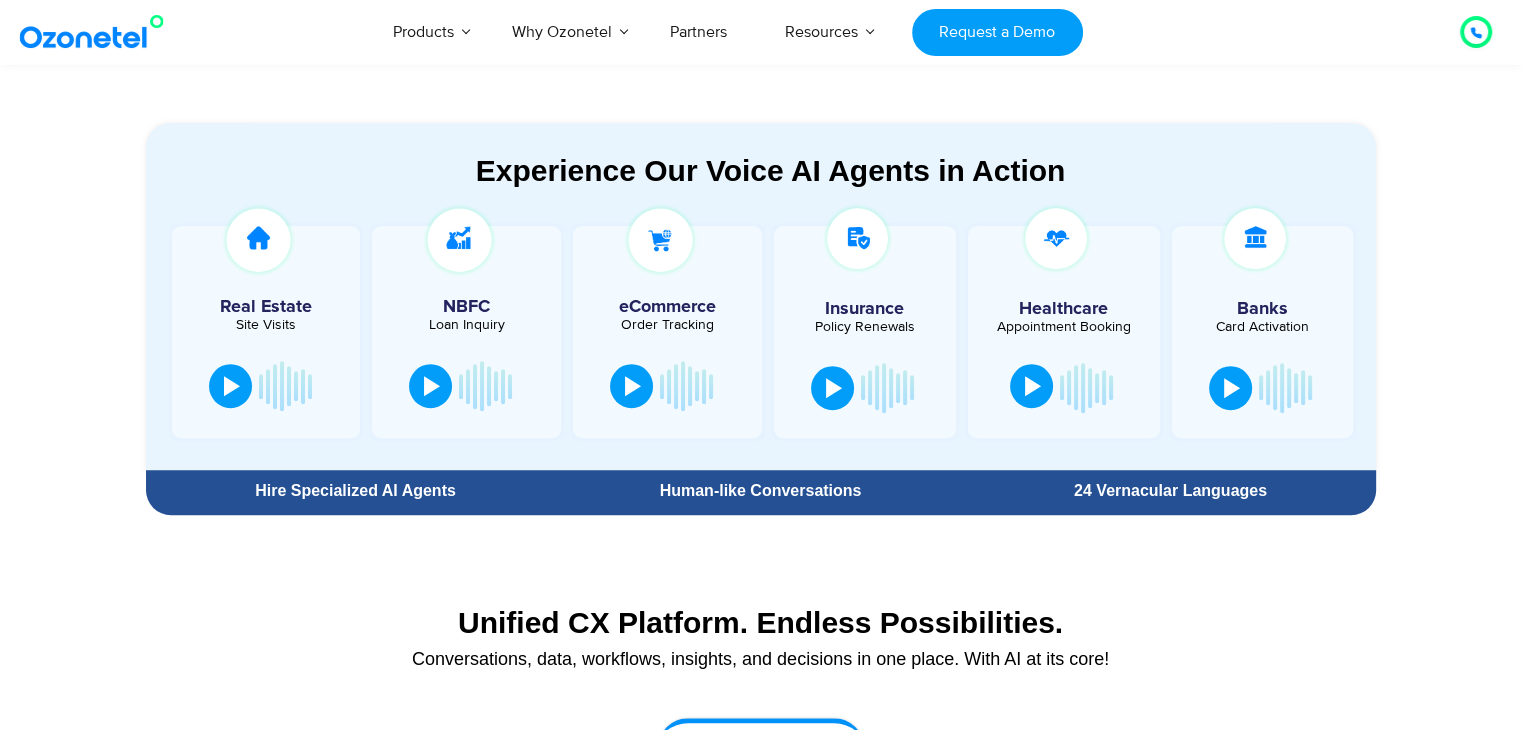 click at bounding box center [1031, 386] 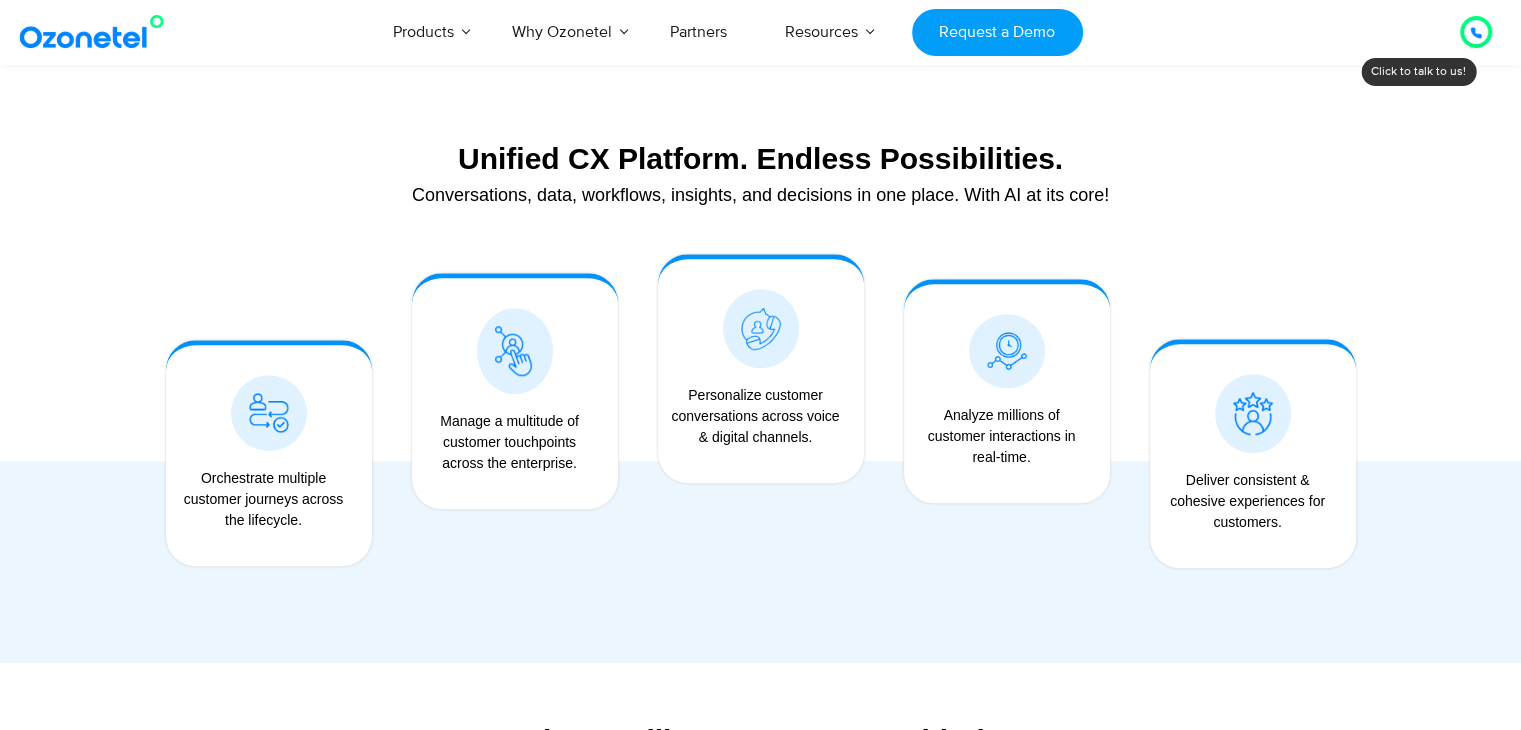 scroll, scrollTop: 1560, scrollLeft: 0, axis: vertical 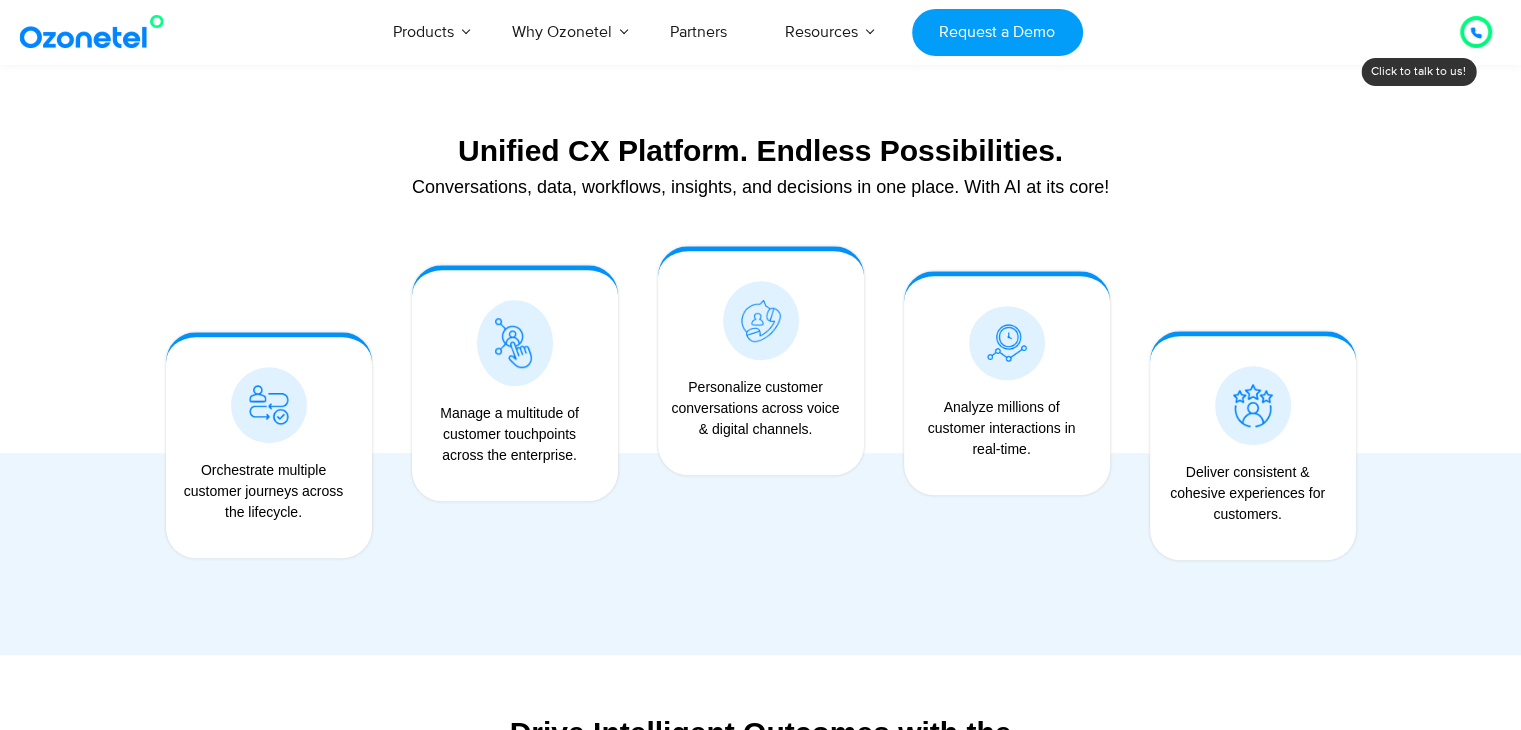 click on "Unified CX Platform. Endless Possibilities." at bounding box center [761, 150] 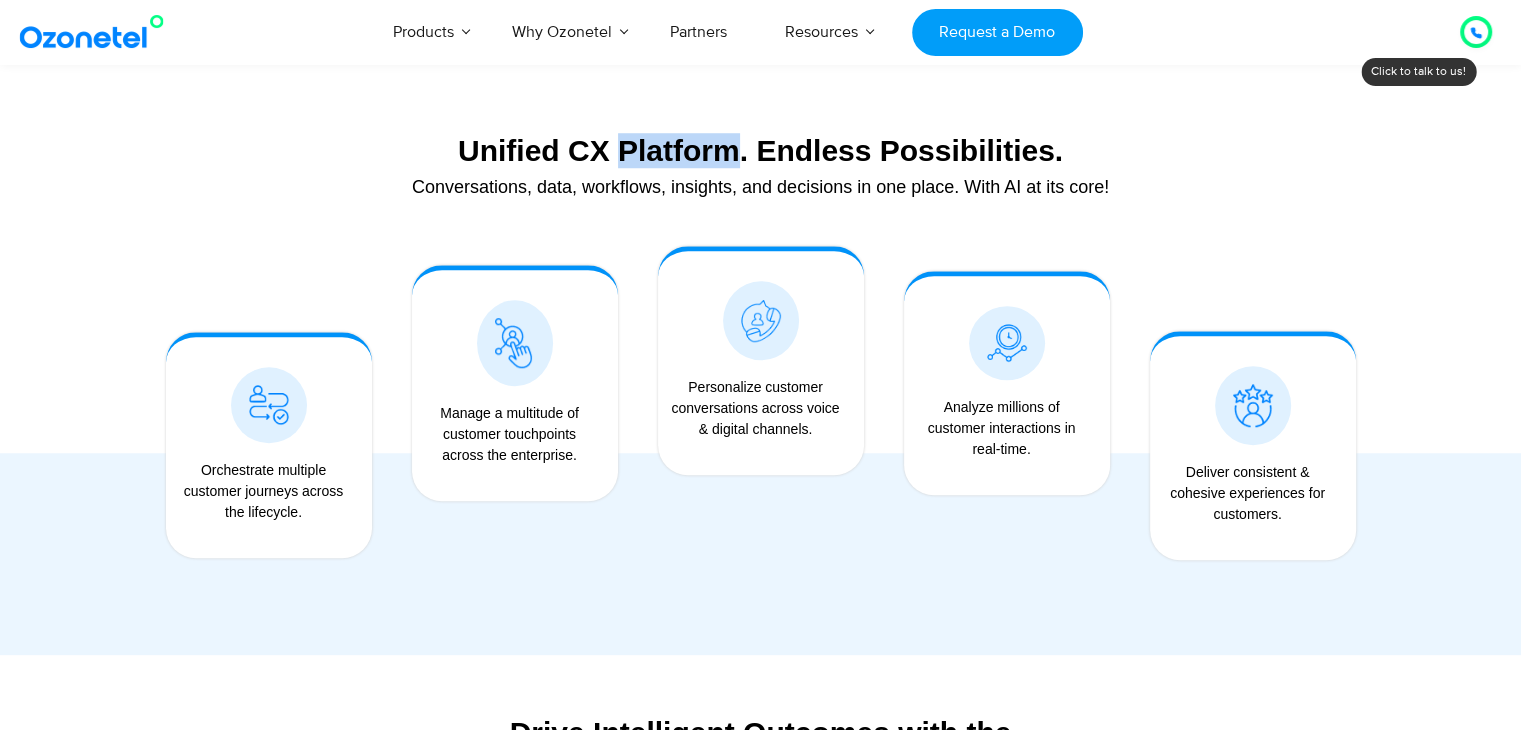 click on "Unified CX Platform. Endless Possibilities." at bounding box center (761, 150) 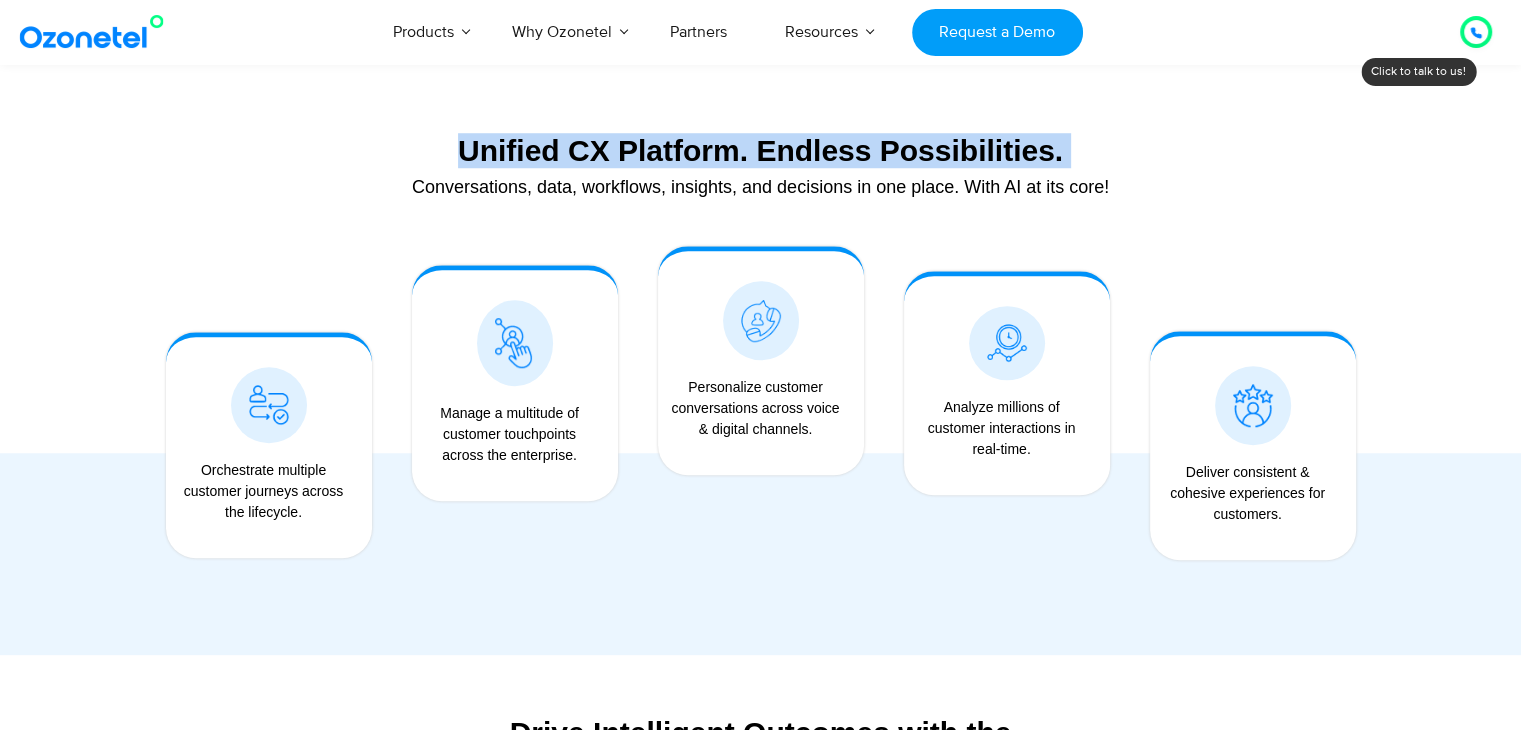 click on "Unified CX Platform. Endless Possibilities." at bounding box center (761, 150) 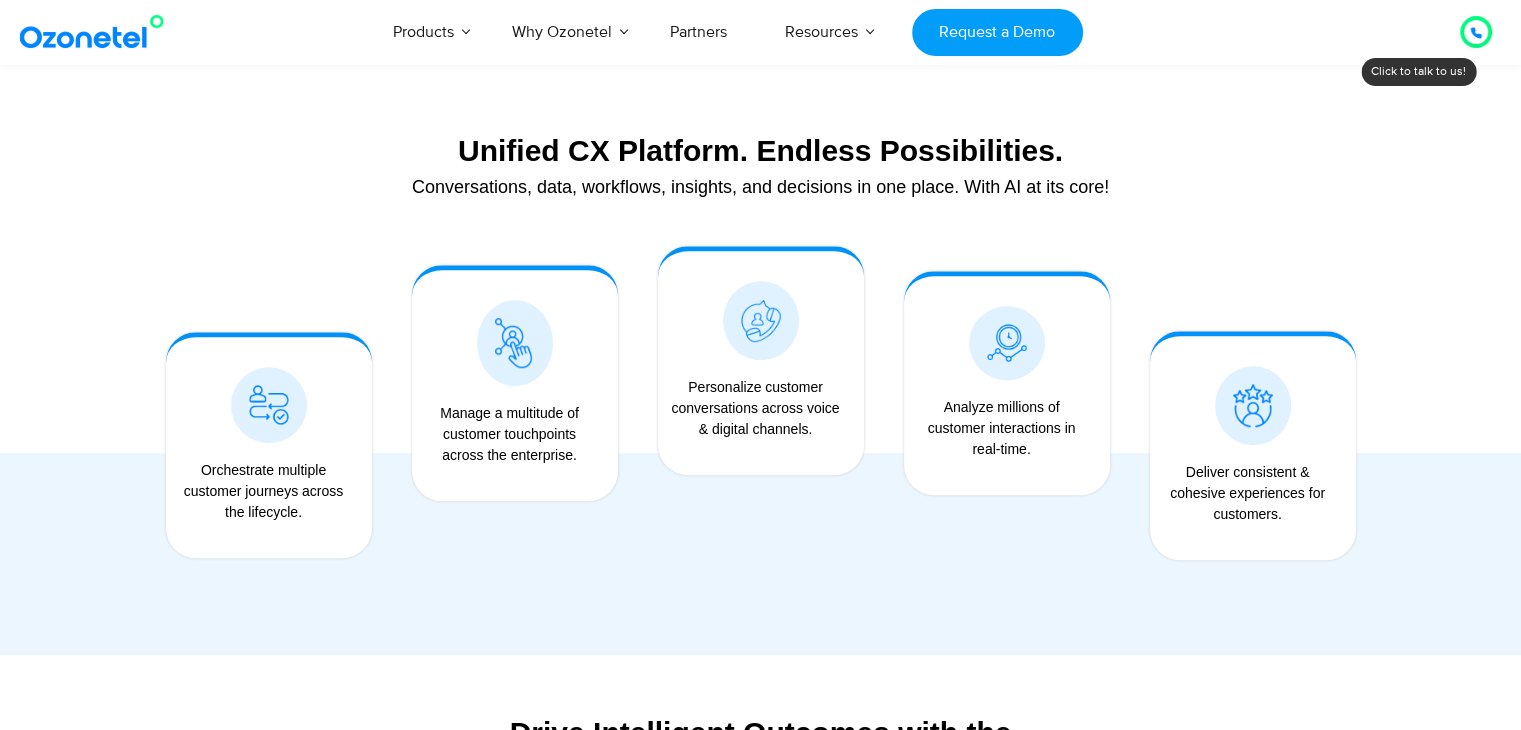 click on "Conversations, data, workflows, insights, and decisions in one place. With AI at its core!" at bounding box center (761, 187) 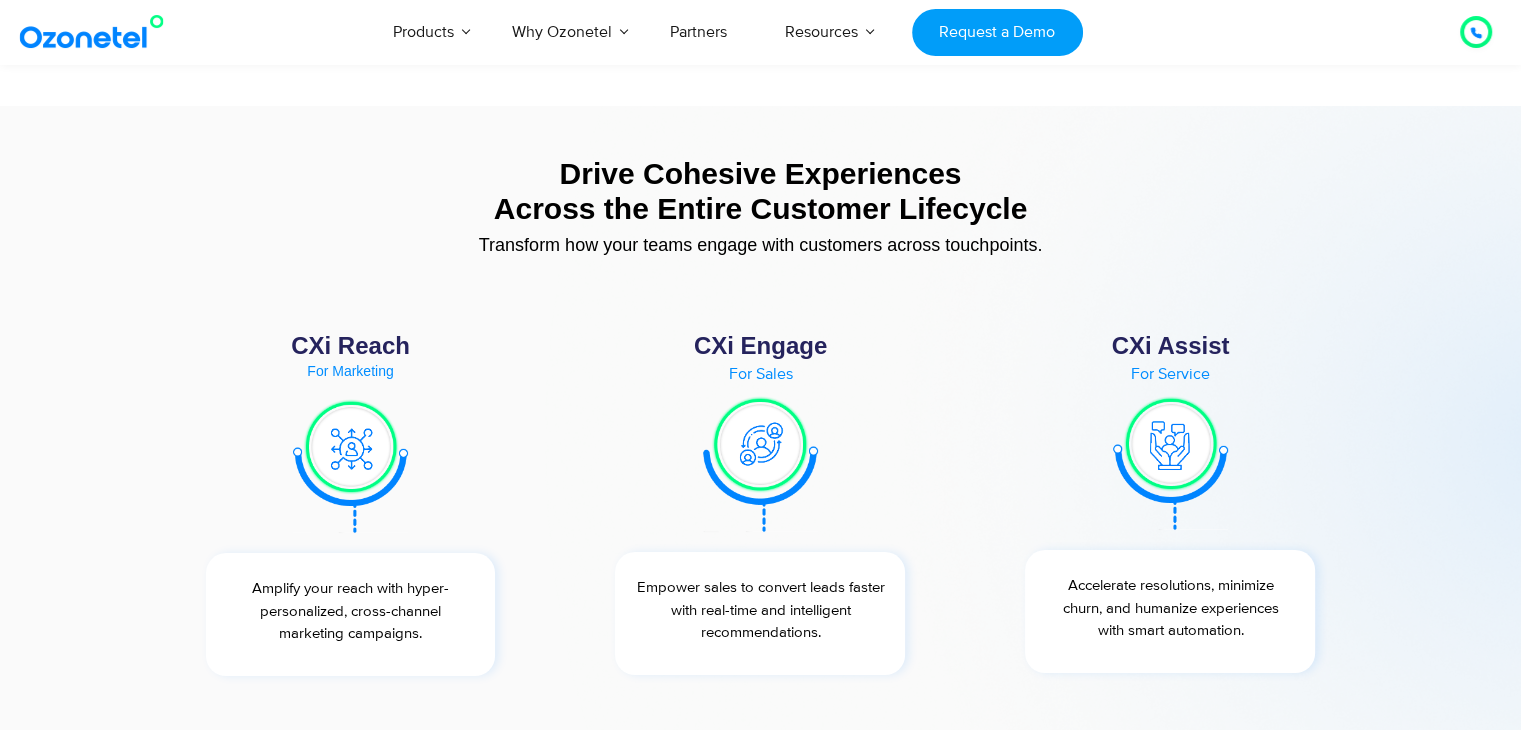 scroll, scrollTop: 7287, scrollLeft: 0, axis: vertical 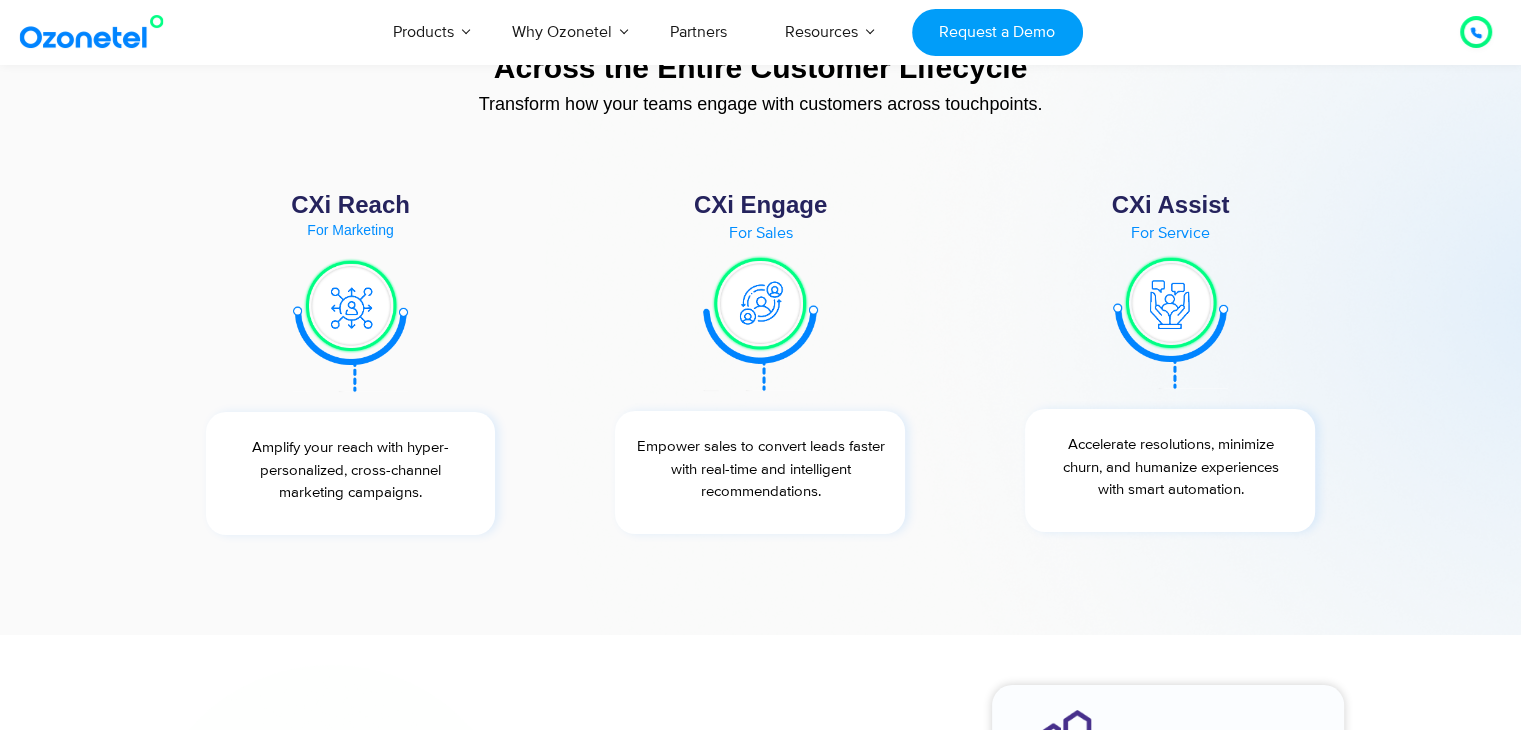click on "CXi Engage
For Sales
Empower sales to convert leads faster with real-time and intelligent recommendations." at bounding box center (760, 364) 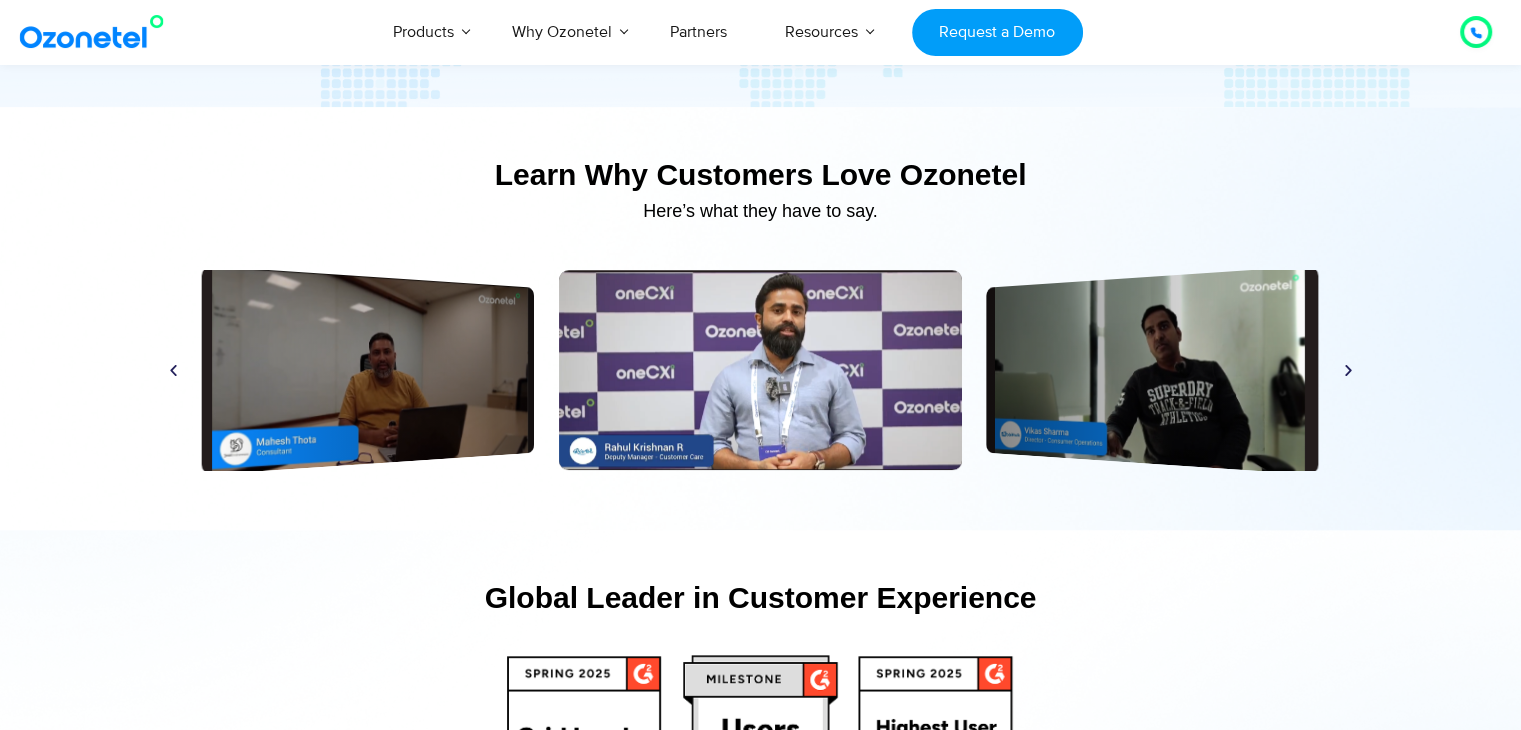 scroll, scrollTop: 9479, scrollLeft: 0, axis: vertical 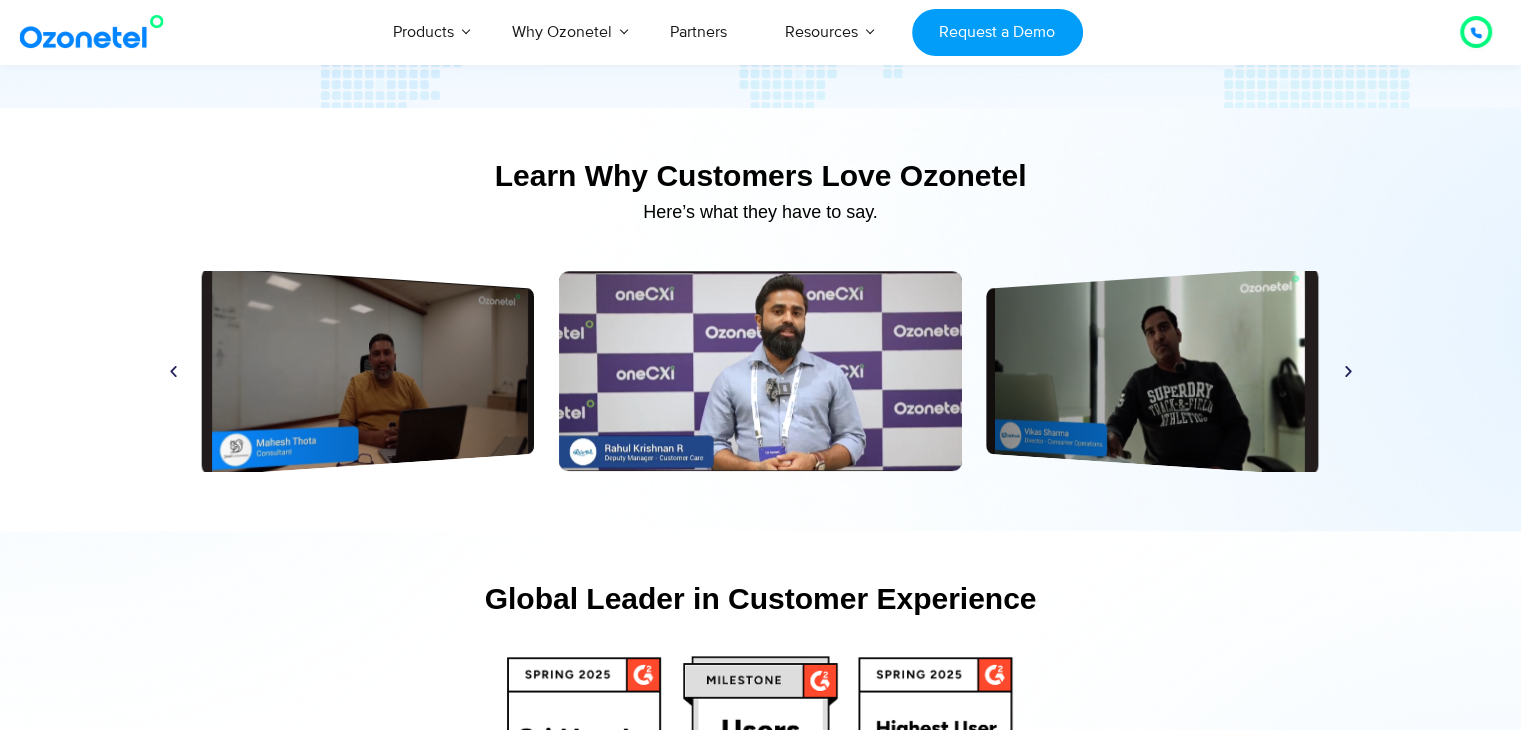 click at bounding box center [1348, 371] 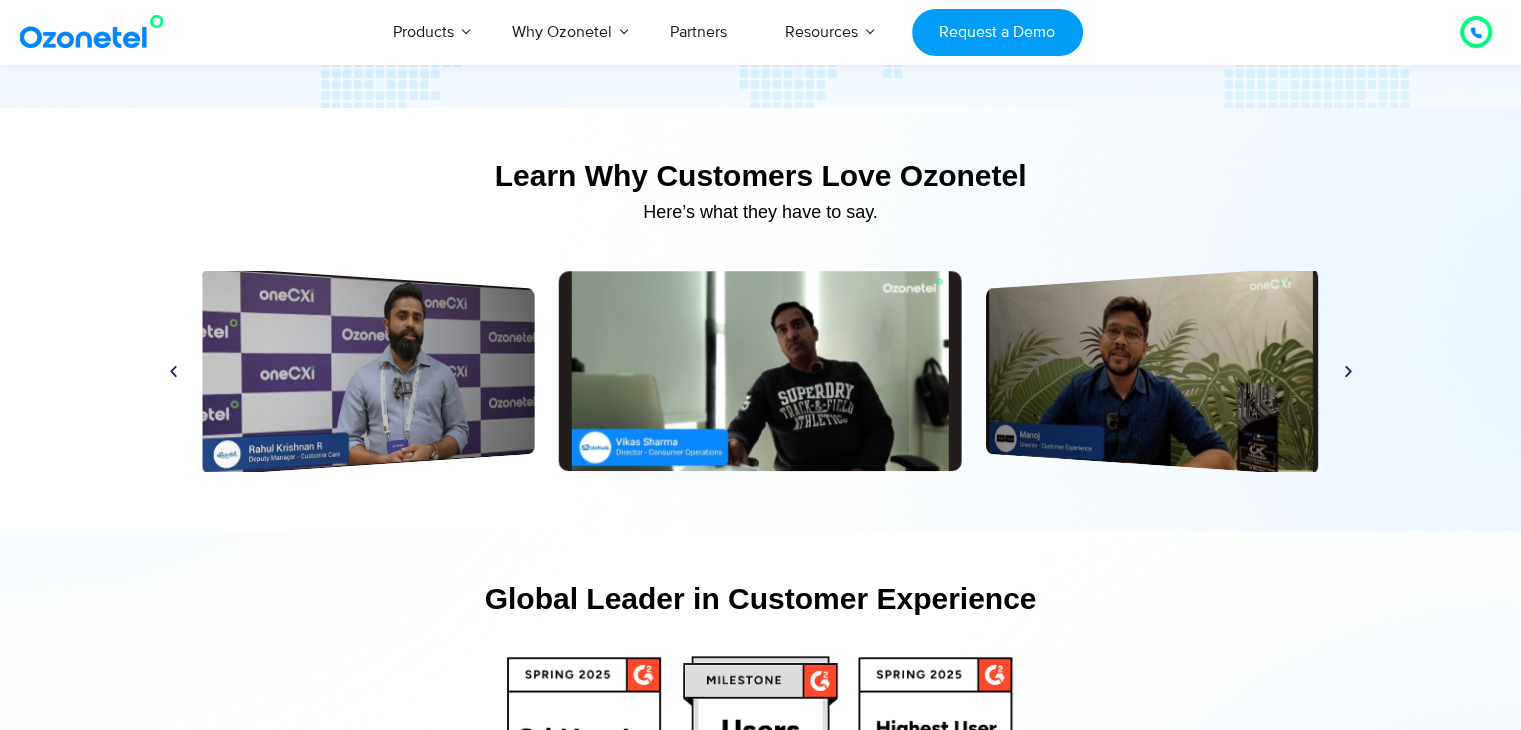 click at bounding box center [1348, 371] 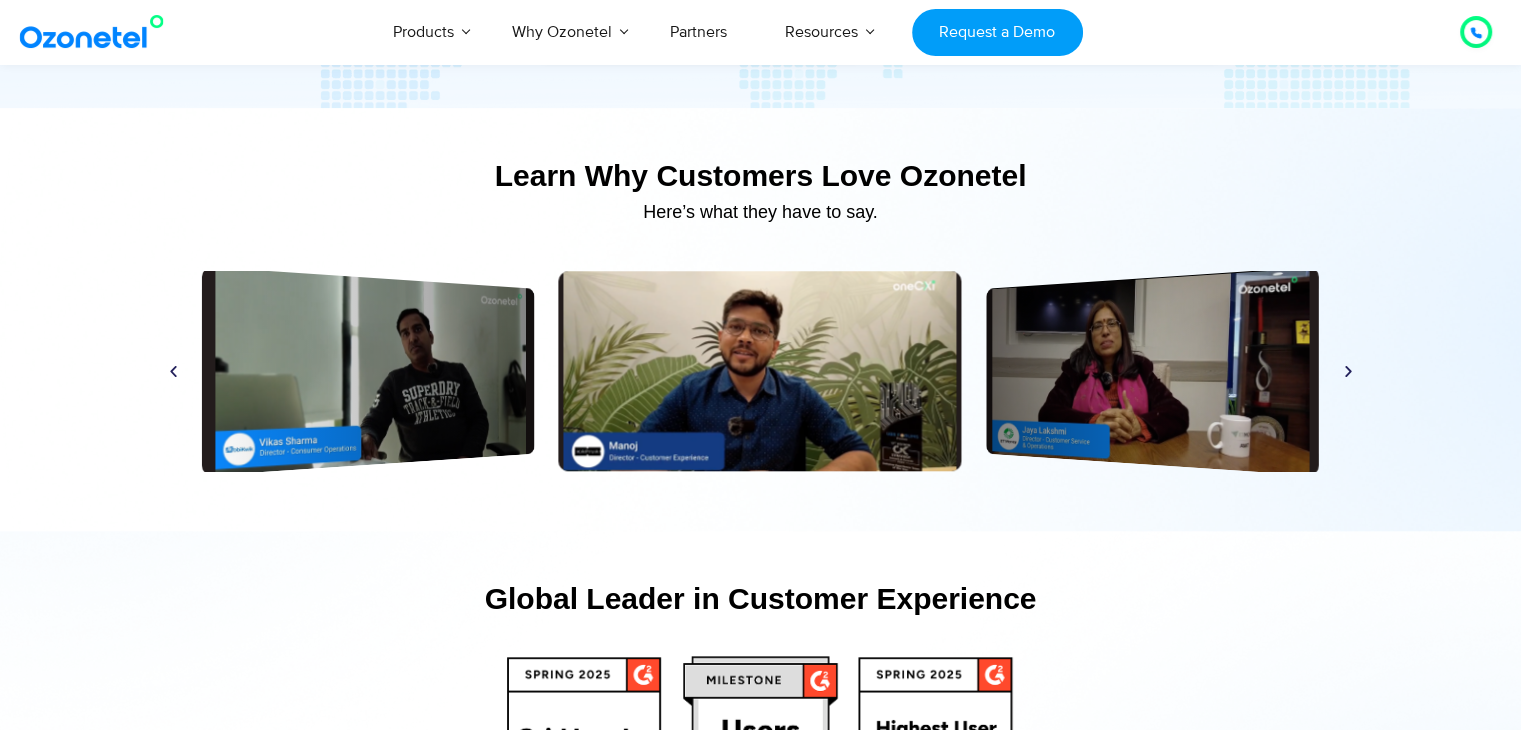 click at bounding box center [1348, 371] 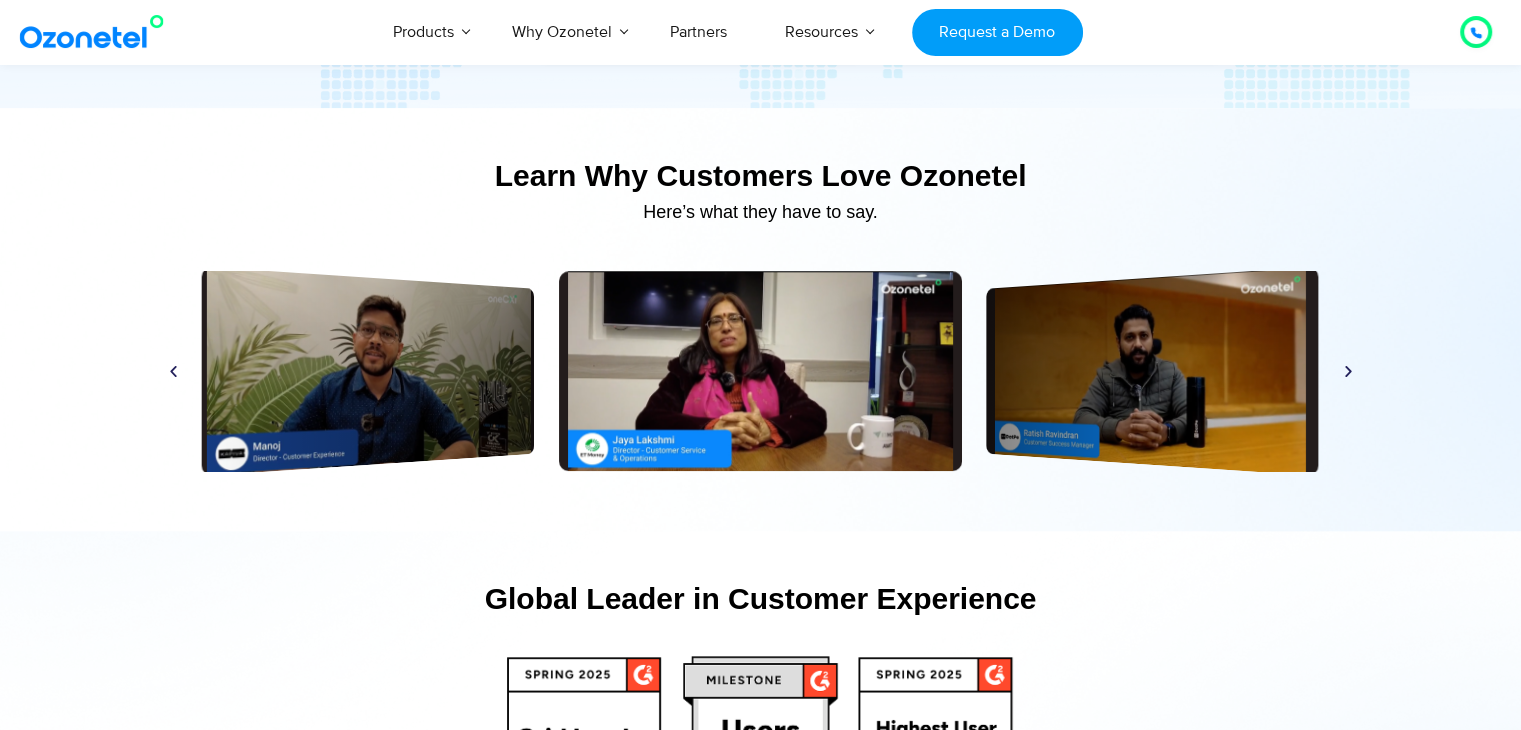click at bounding box center [1348, 371] 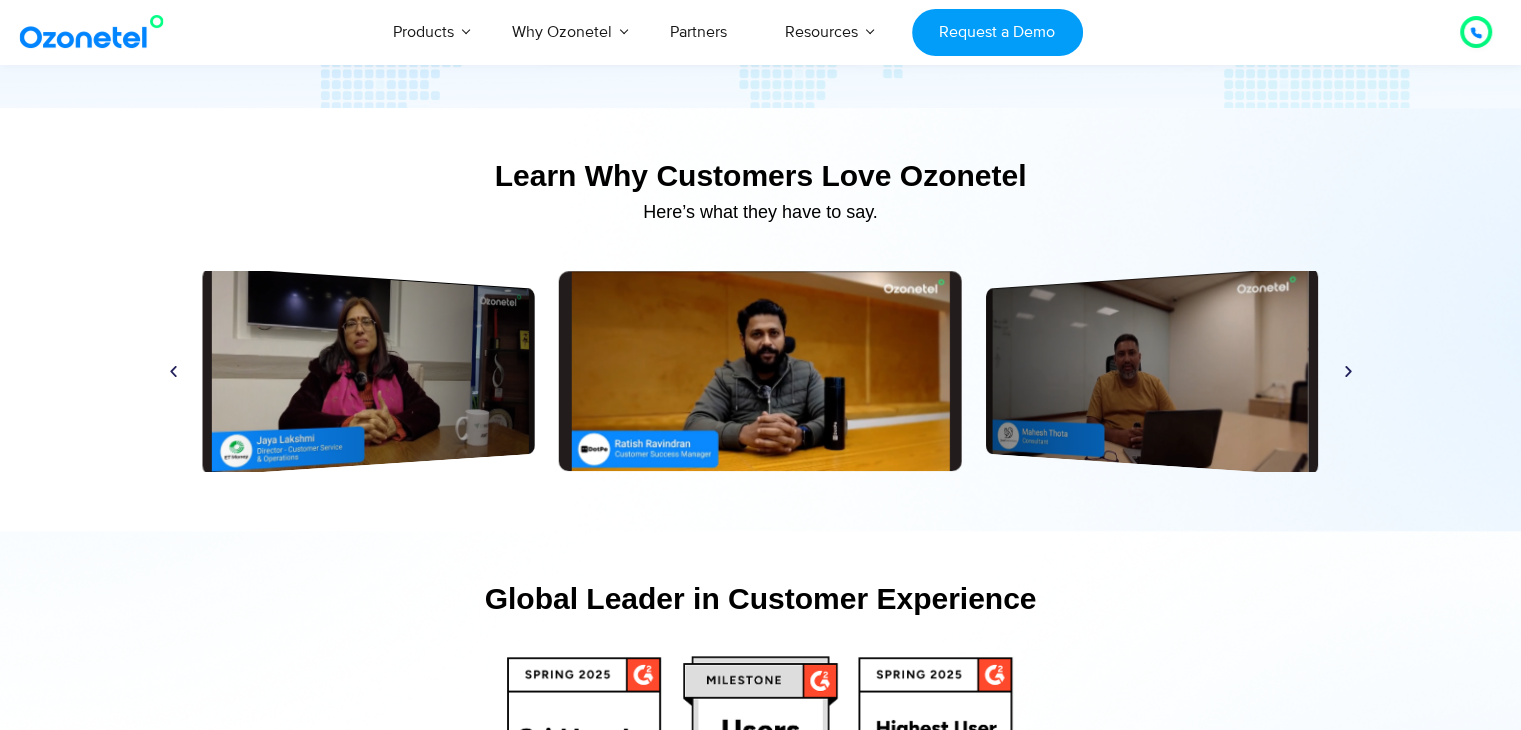 click at bounding box center (1348, 371) 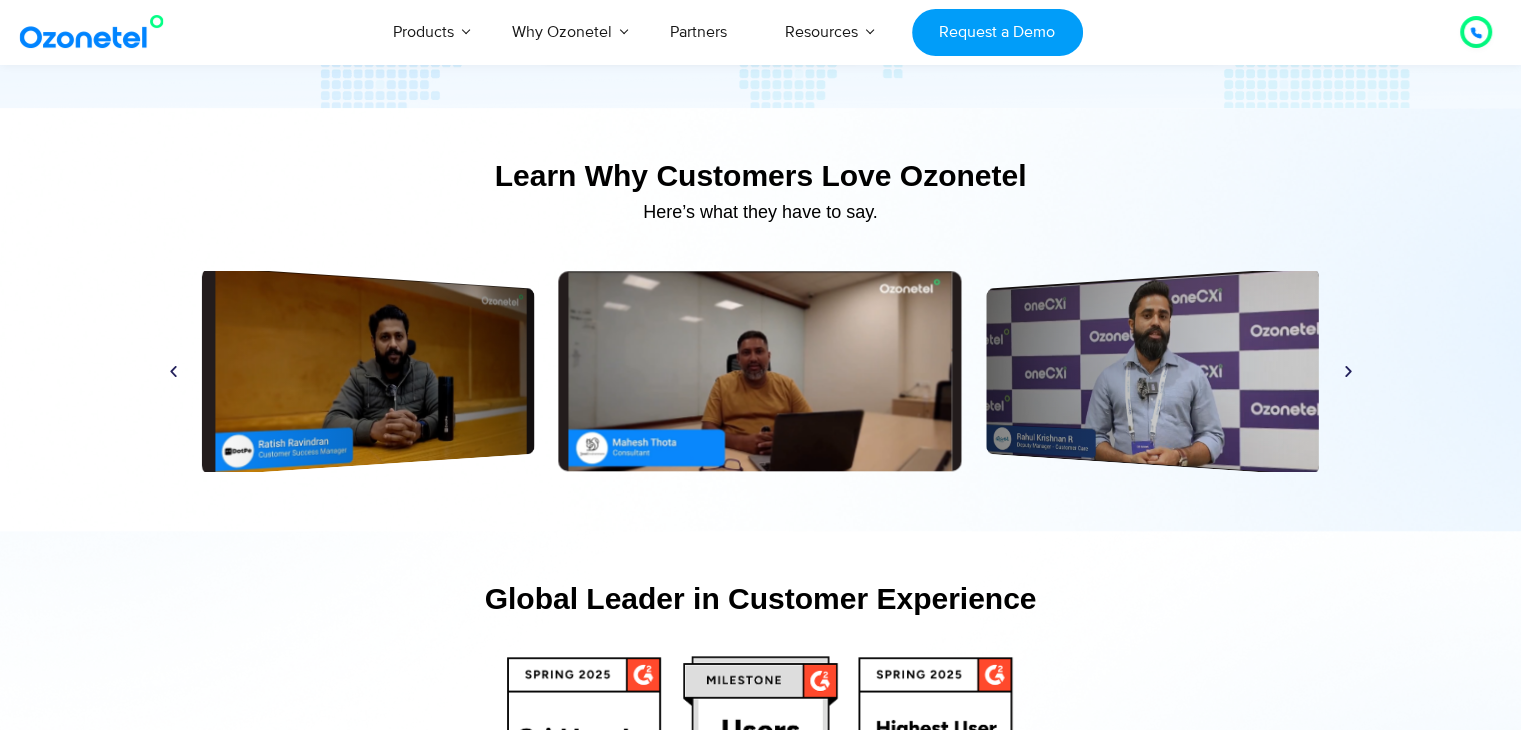 click at bounding box center (1348, 371) 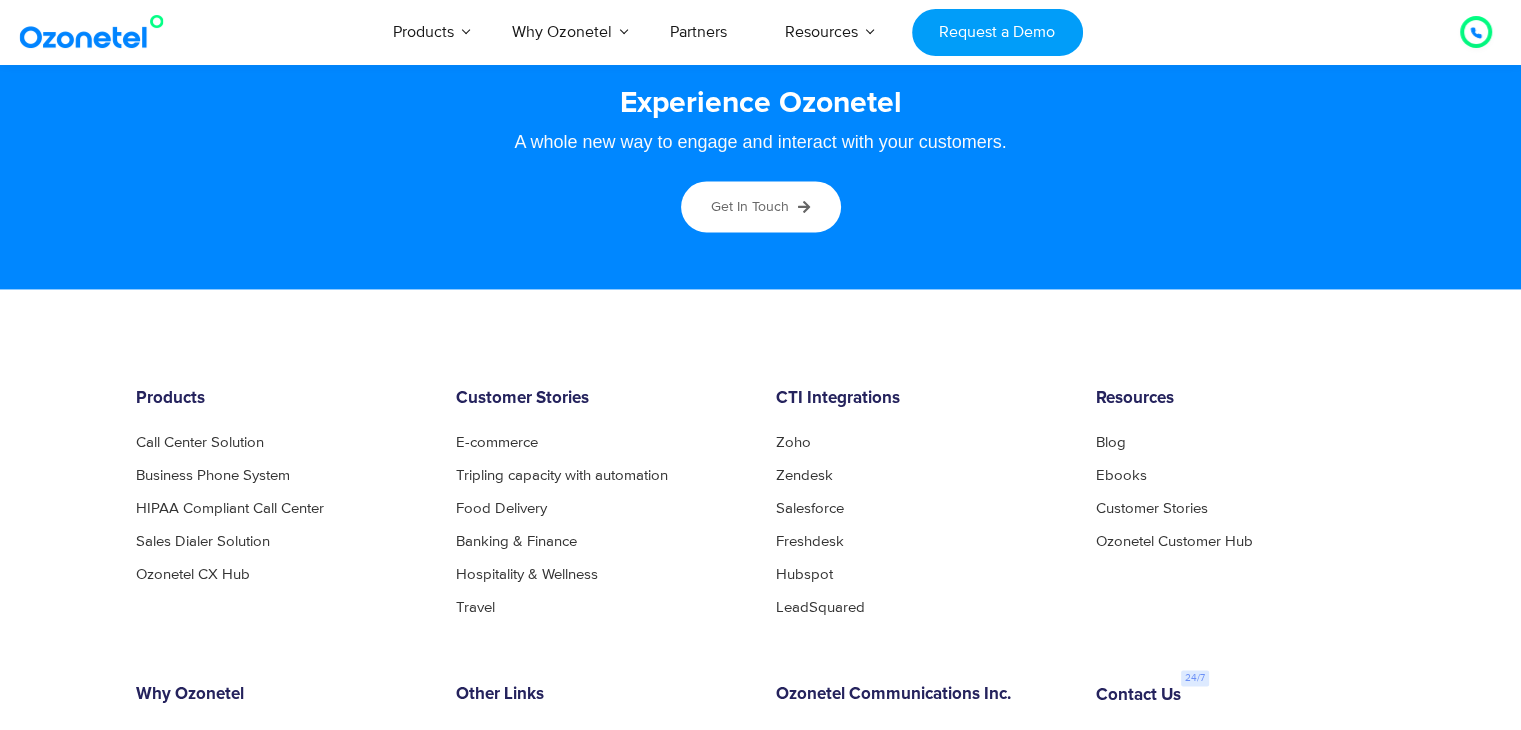 scroll, scrollTop: 10677, scrollLeft: 0, axis: vertical 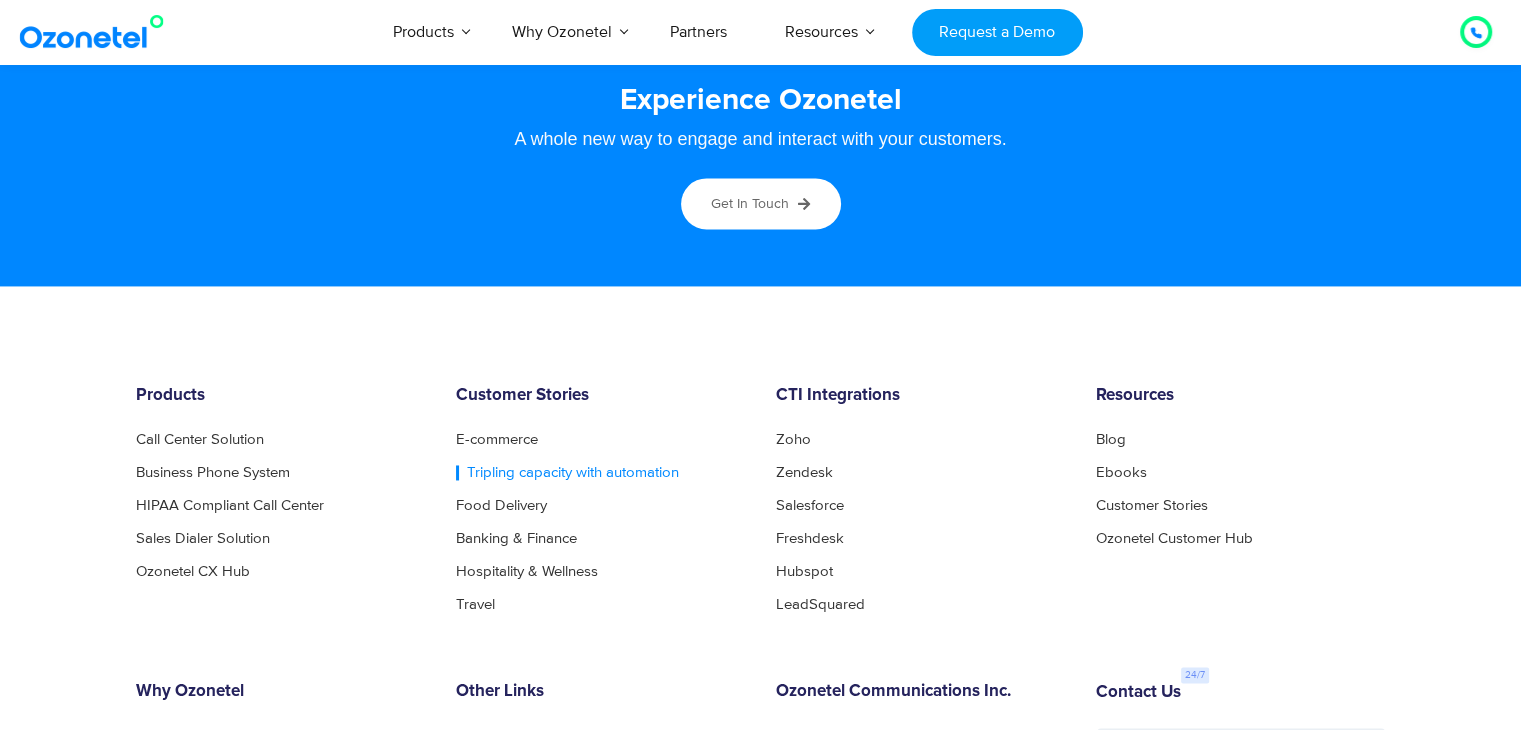 click on "Tripling capacity with automation" at bounding box center (567, 472) 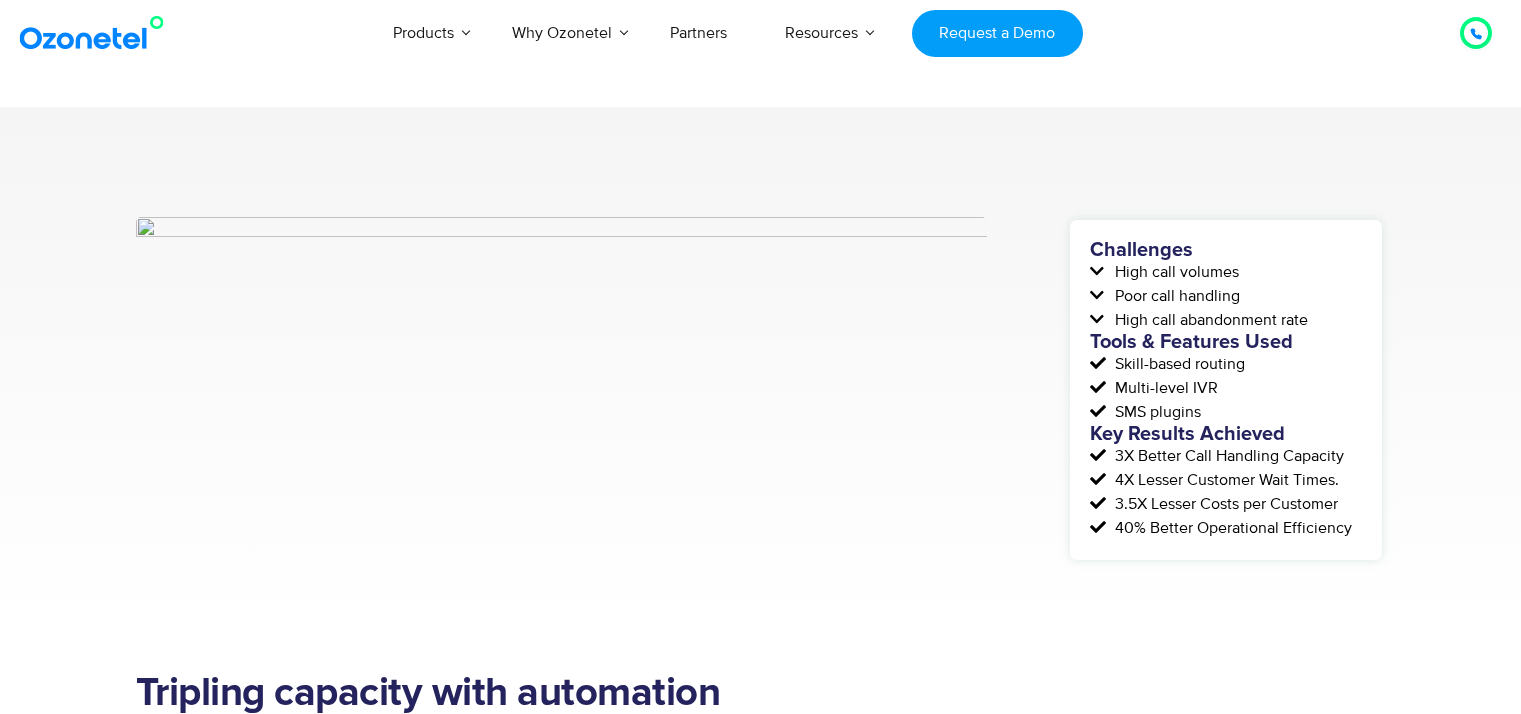 scroll, scrollTop: 0, scrollLeft: 0, axis: both 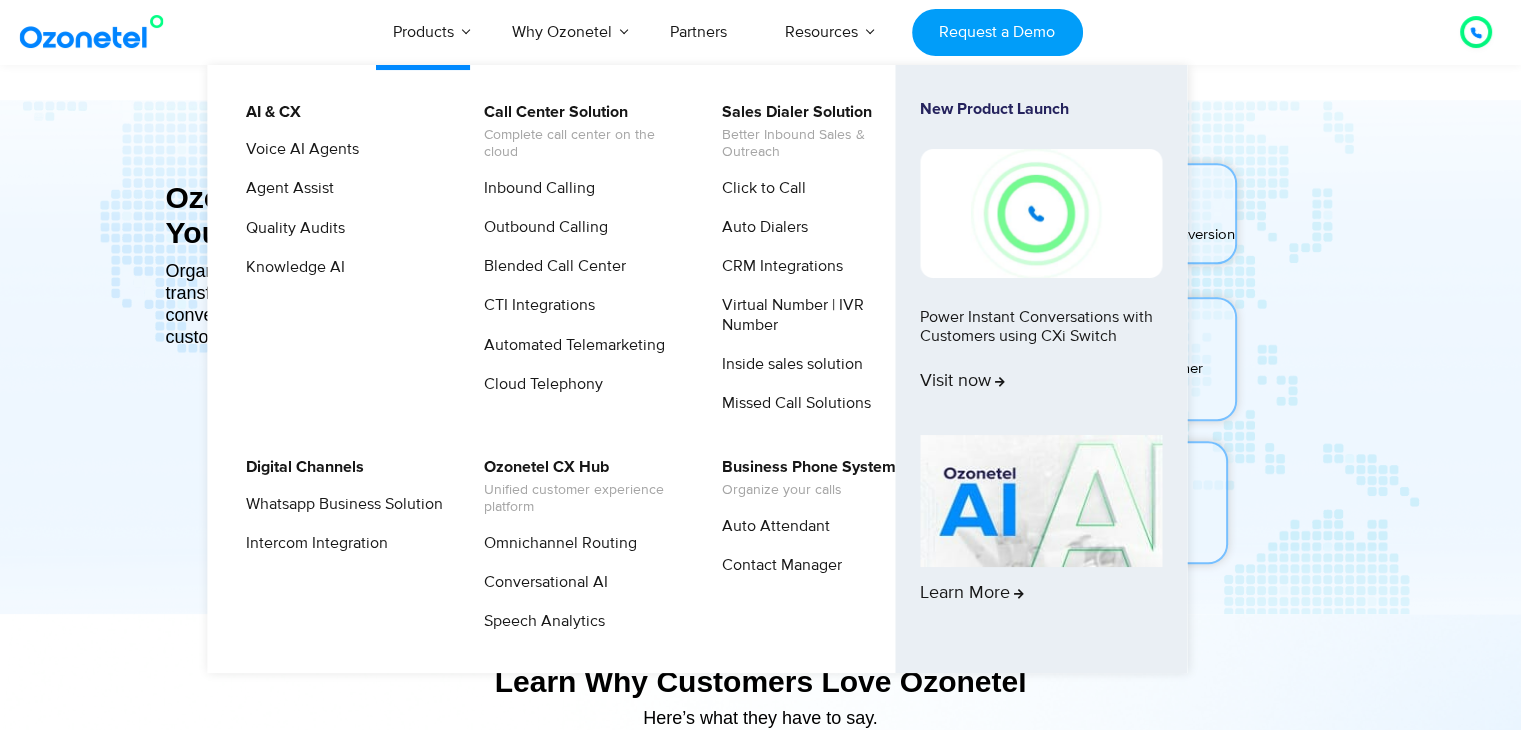 click on "Products" at bounding box center [423, 32] 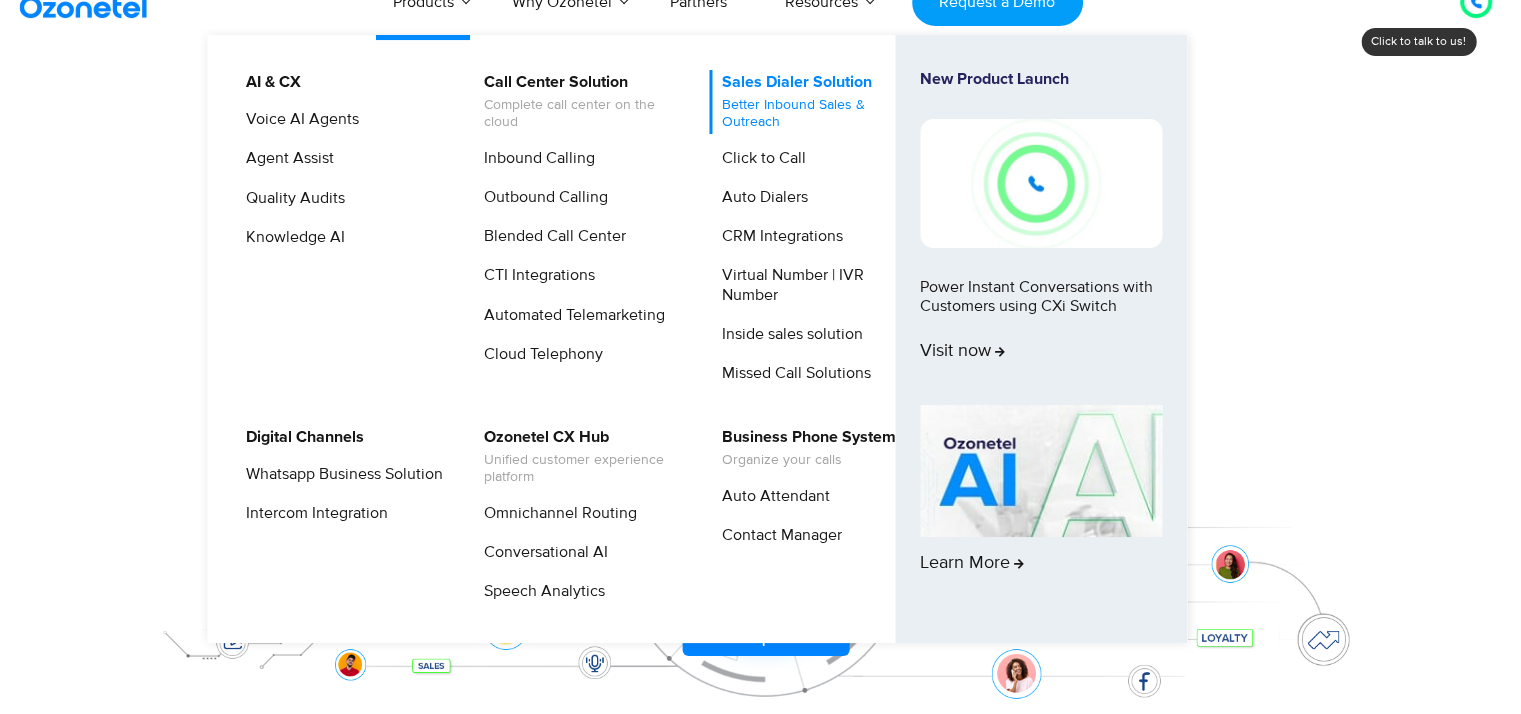 scroll, scrollTop: 0, scrollLeft: 0, axis: both 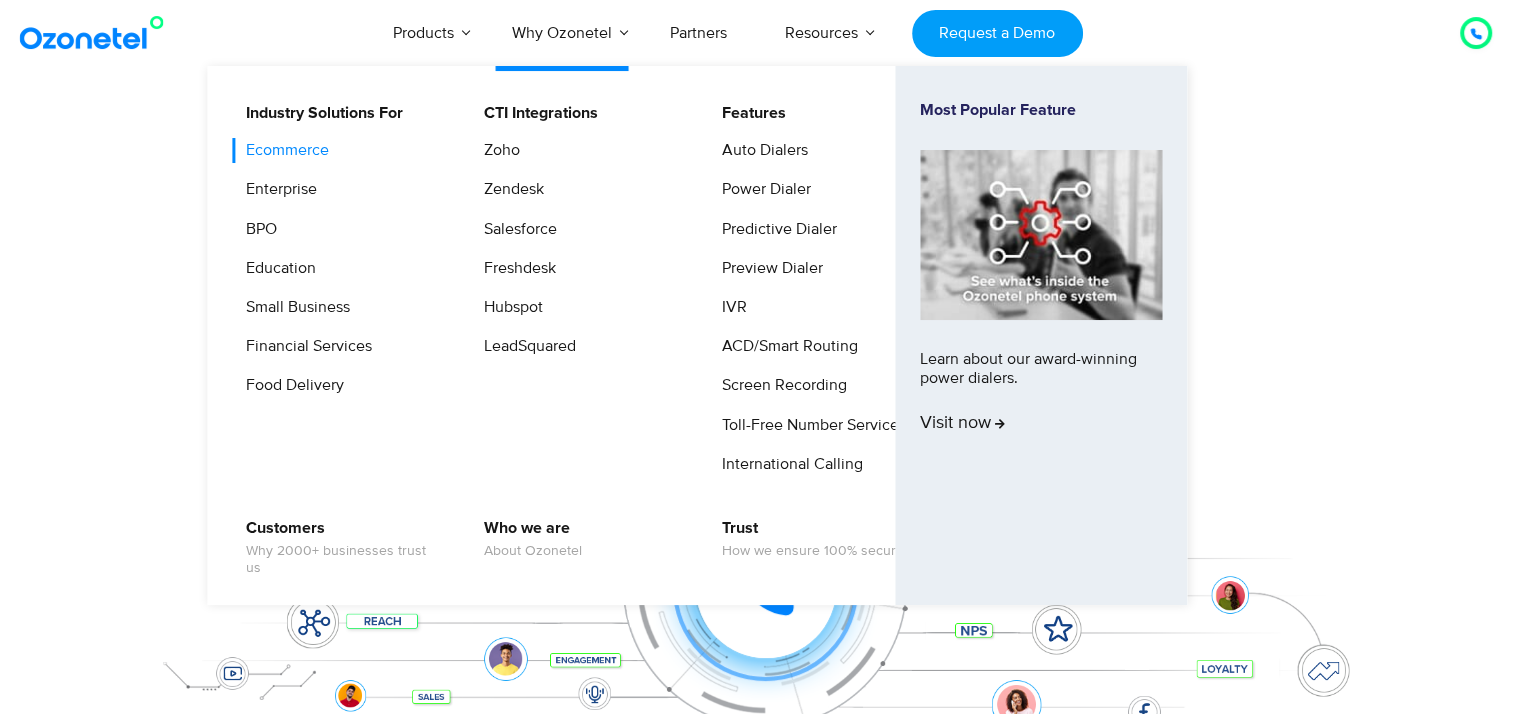 click on "Ecommerce" at bounding box center (282, 150) 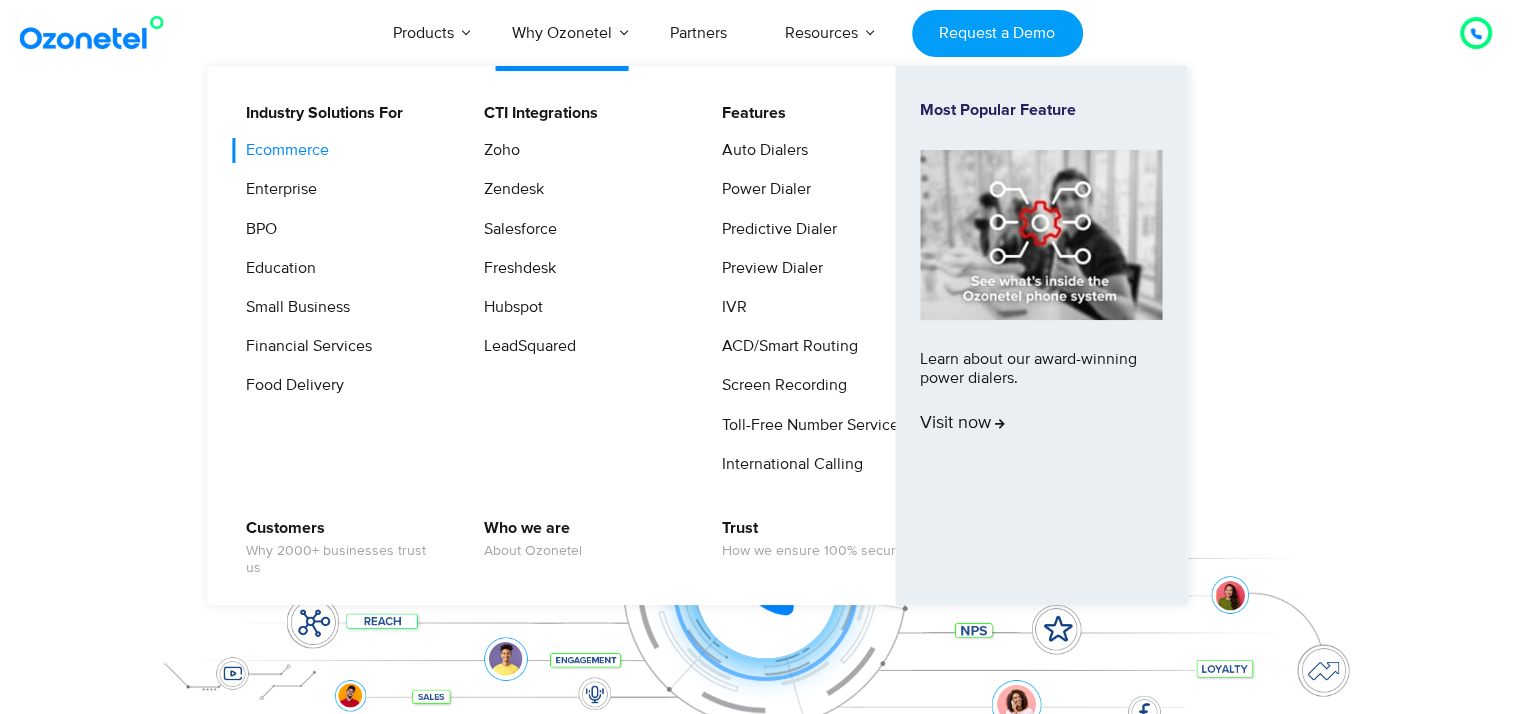 click on "Ecommerce" at bounding box center (282, 150) 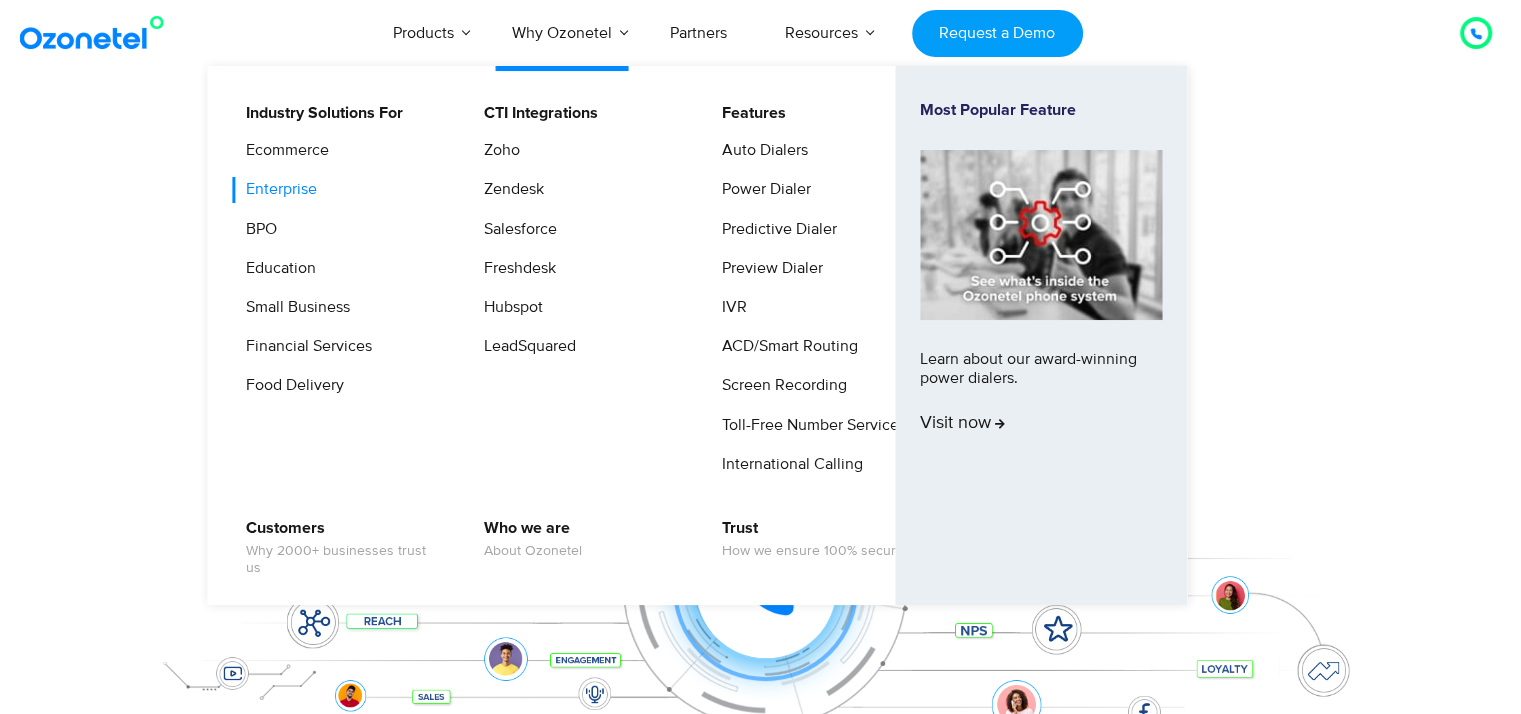 click on "Enterprise" at bounding box center (276, 189) 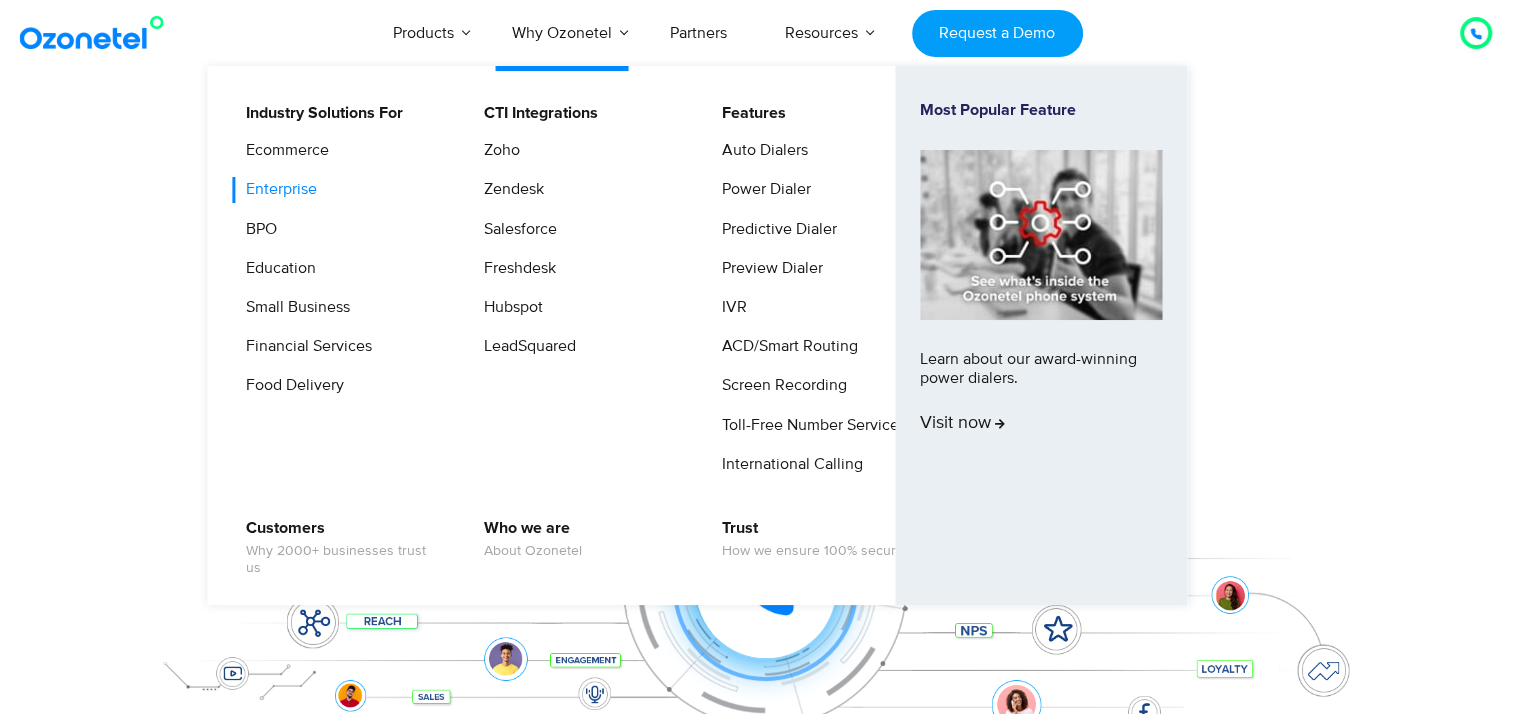 click on "Enterprise" at bounding box center (276, 189) 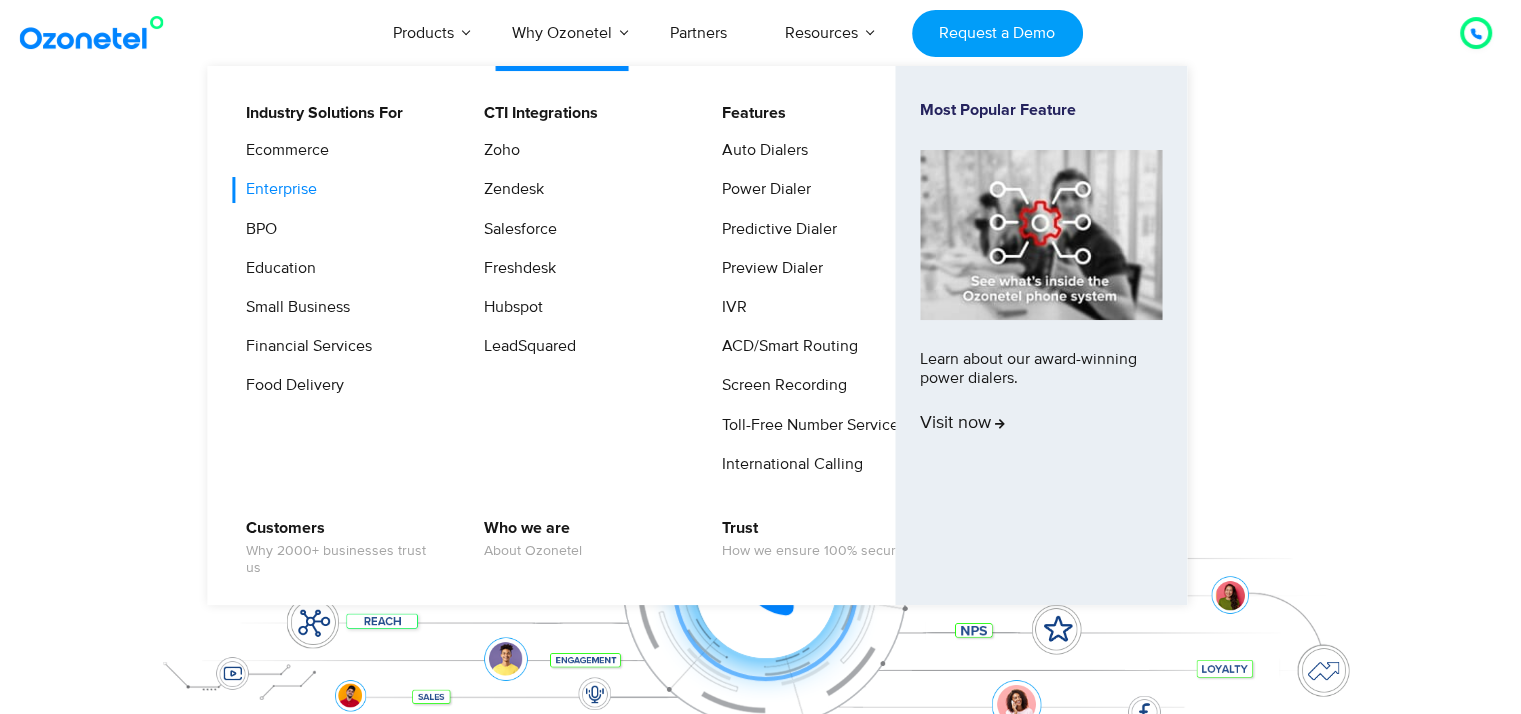 click on "Enterprise" at bounding box center [276, 189] 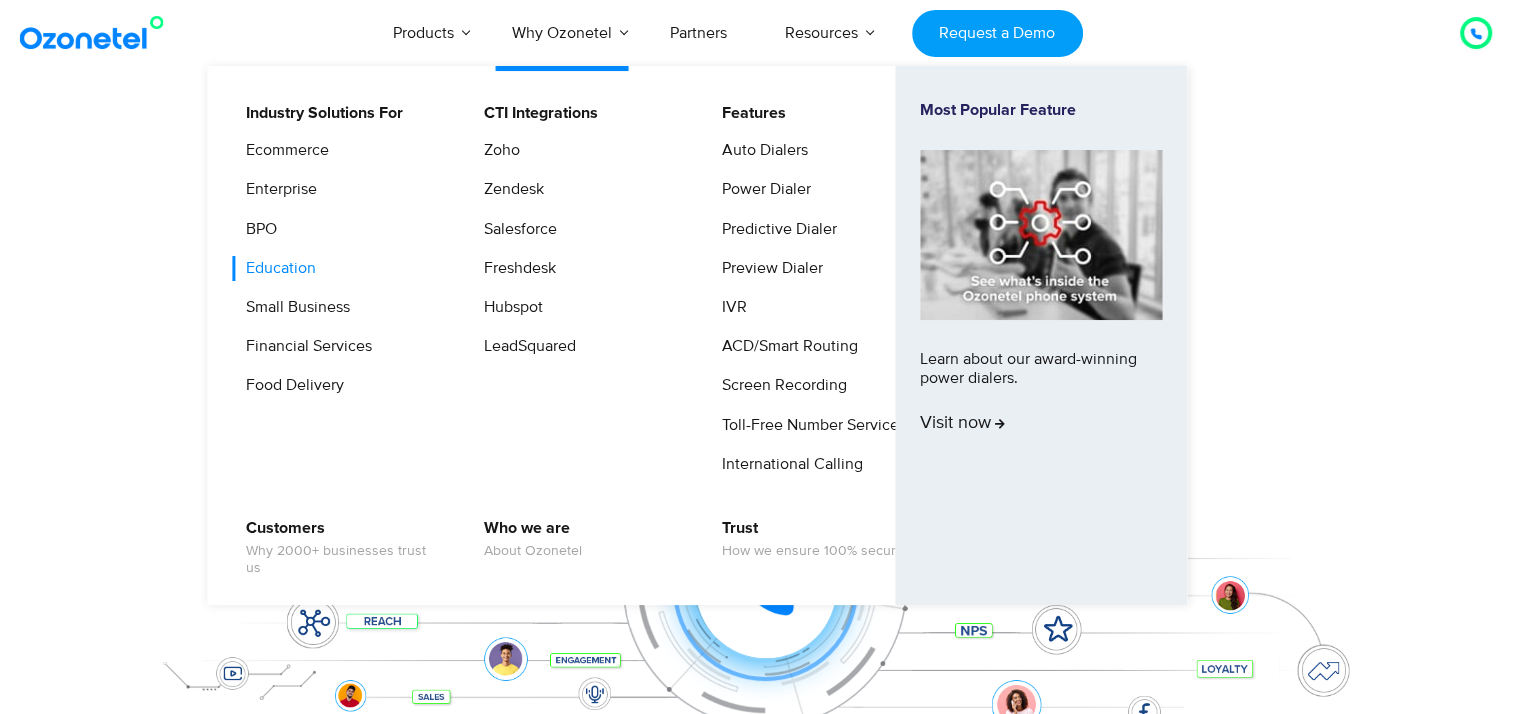 click on "Education" at bounding box center [276, 268] 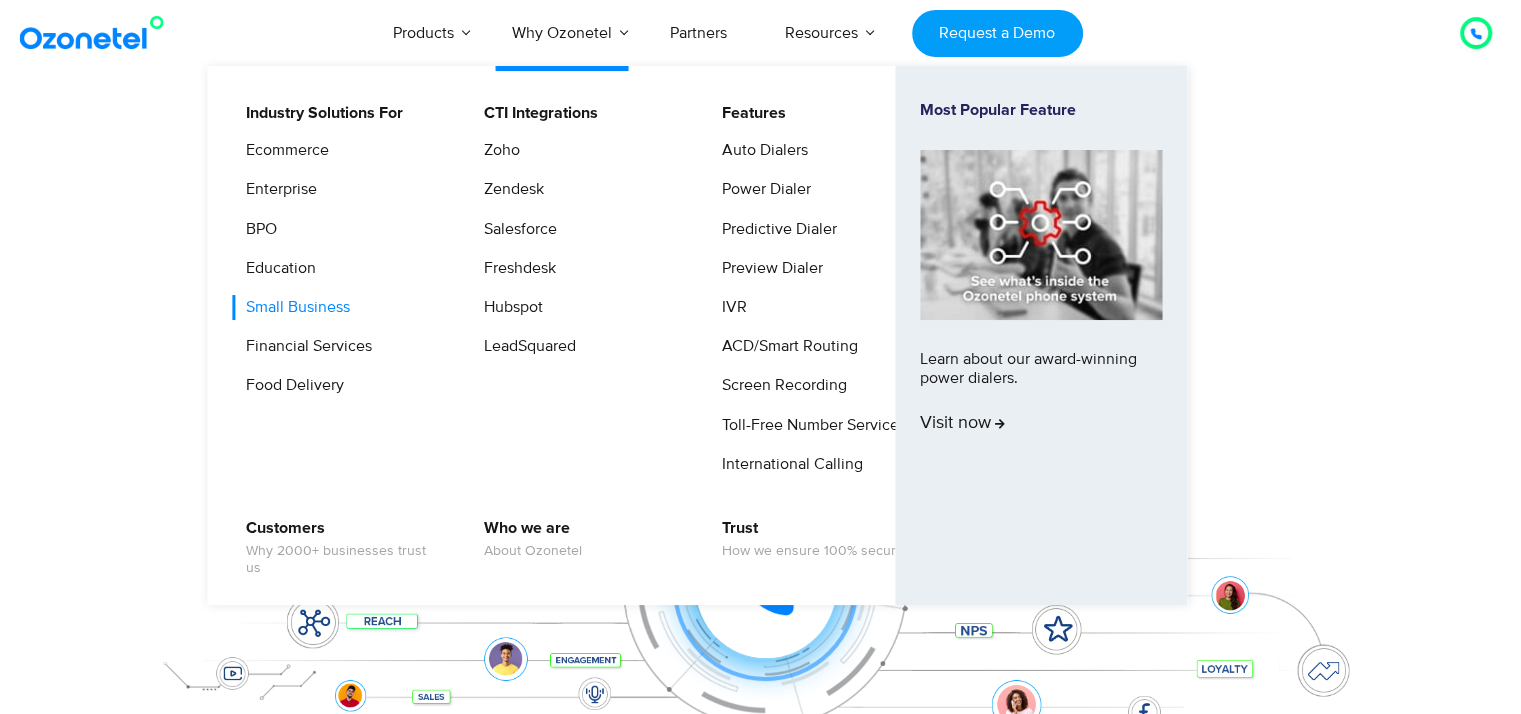 click on "Small Business" at bounding box center (293, 307) 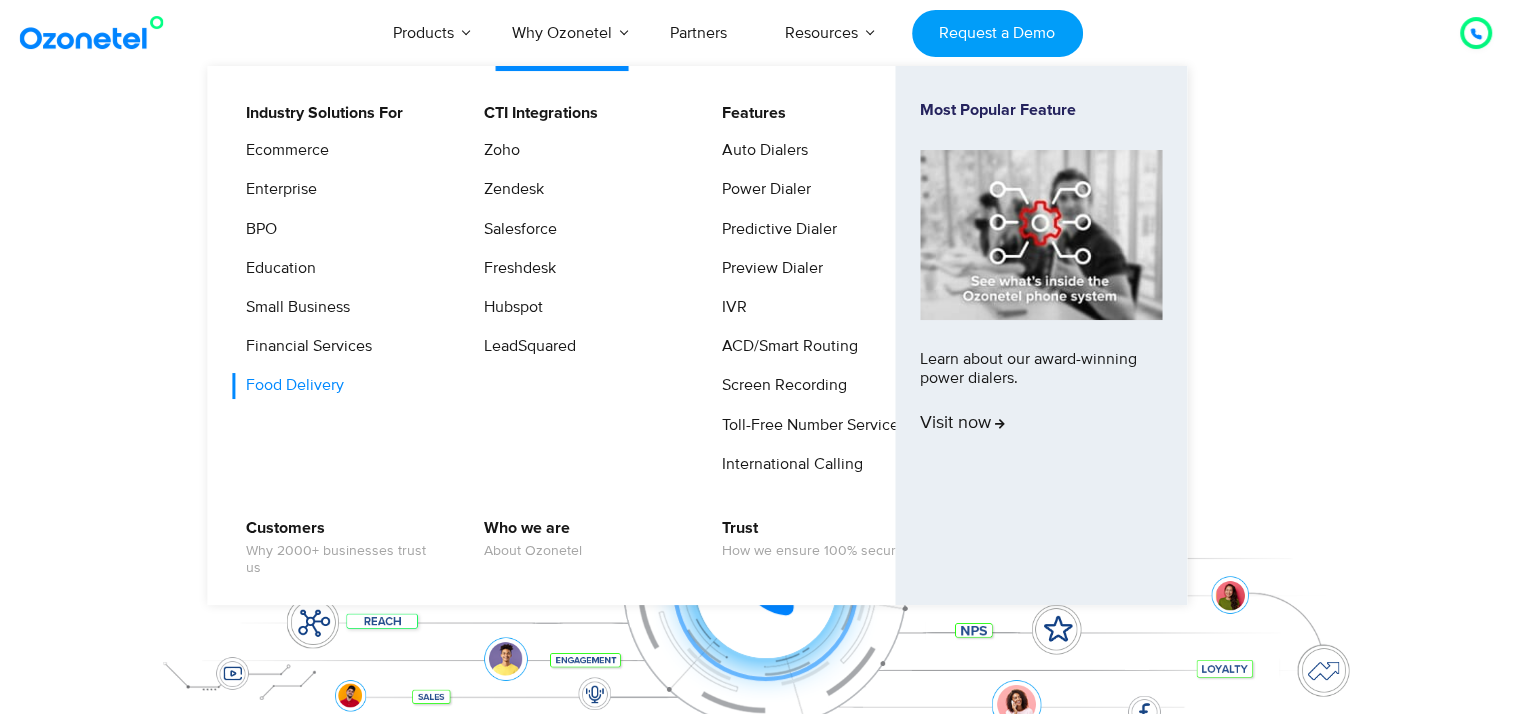 click on "Food Delivery" at bounding box center [290, 385] 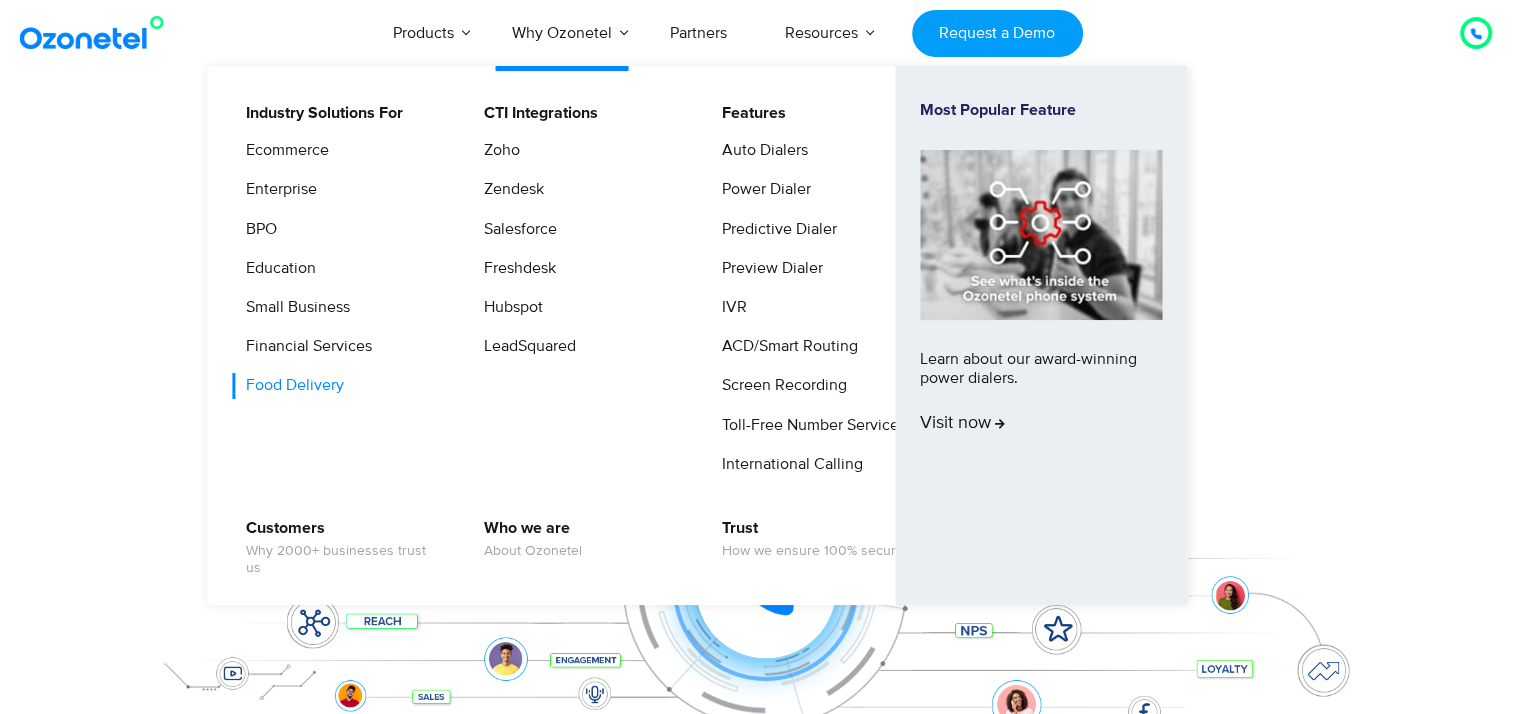 click on "Food Delivery" at bounding box center (290, 385) 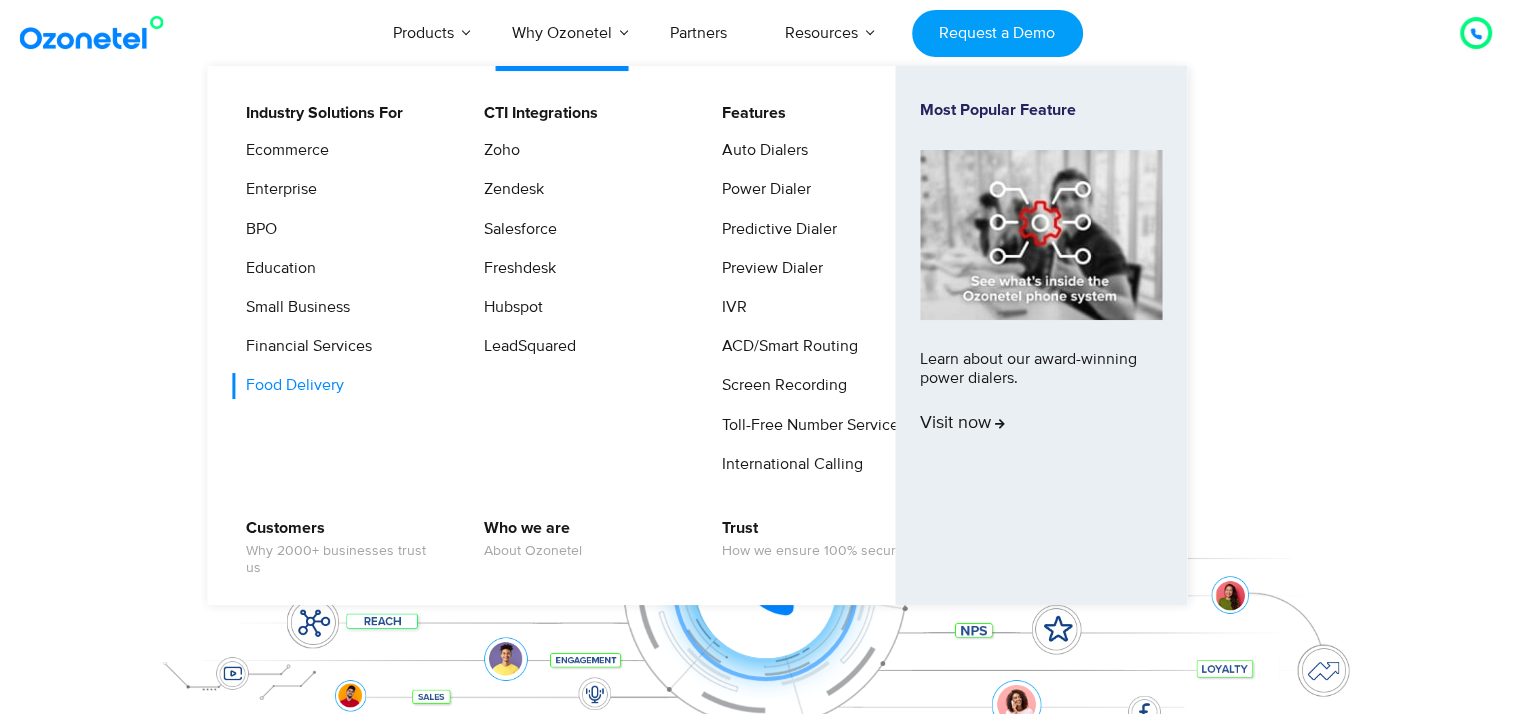click on "Food Delivery" at bounding box center (290, 385) 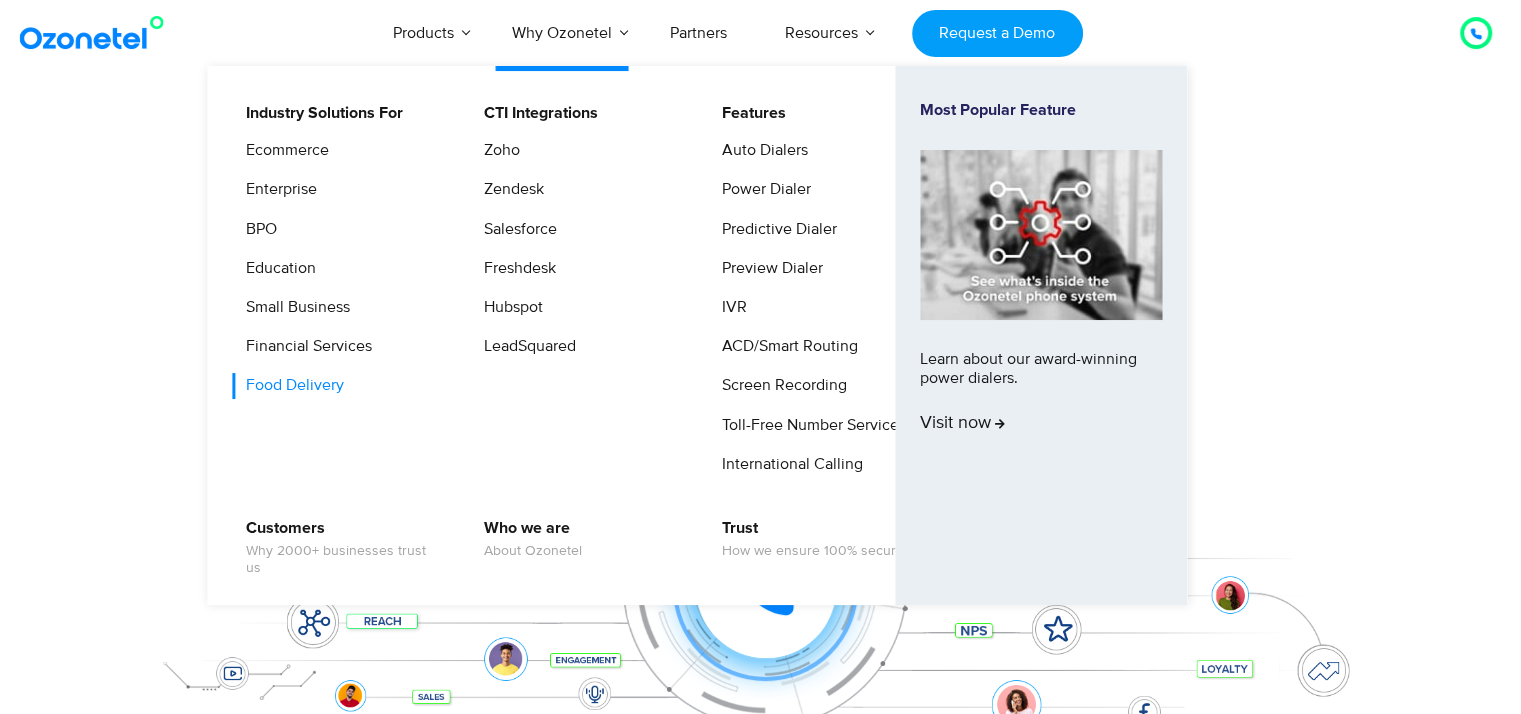 click on "Food Delivery" at bounding box center [290, 385] 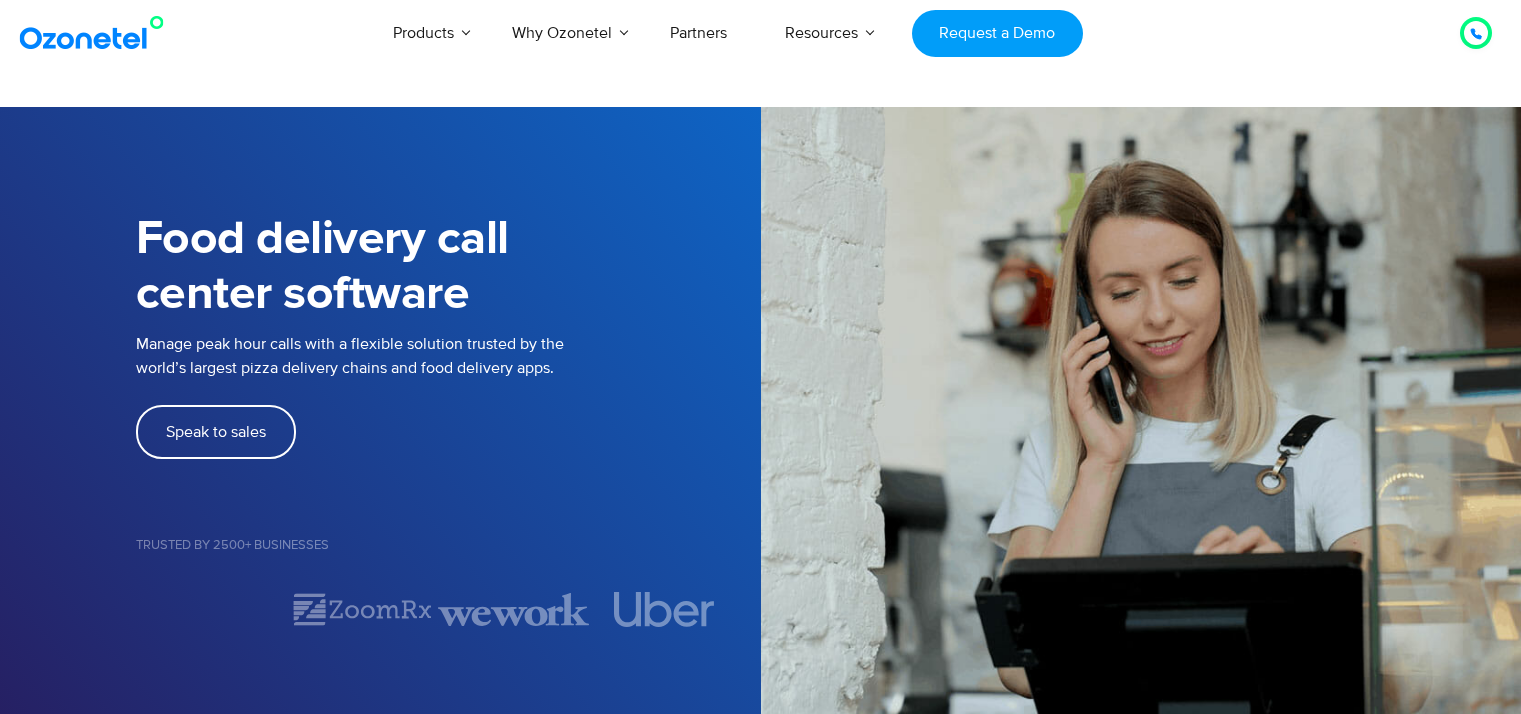 scroll, scrollTop: 0, scrollLeft: 0, axis: both 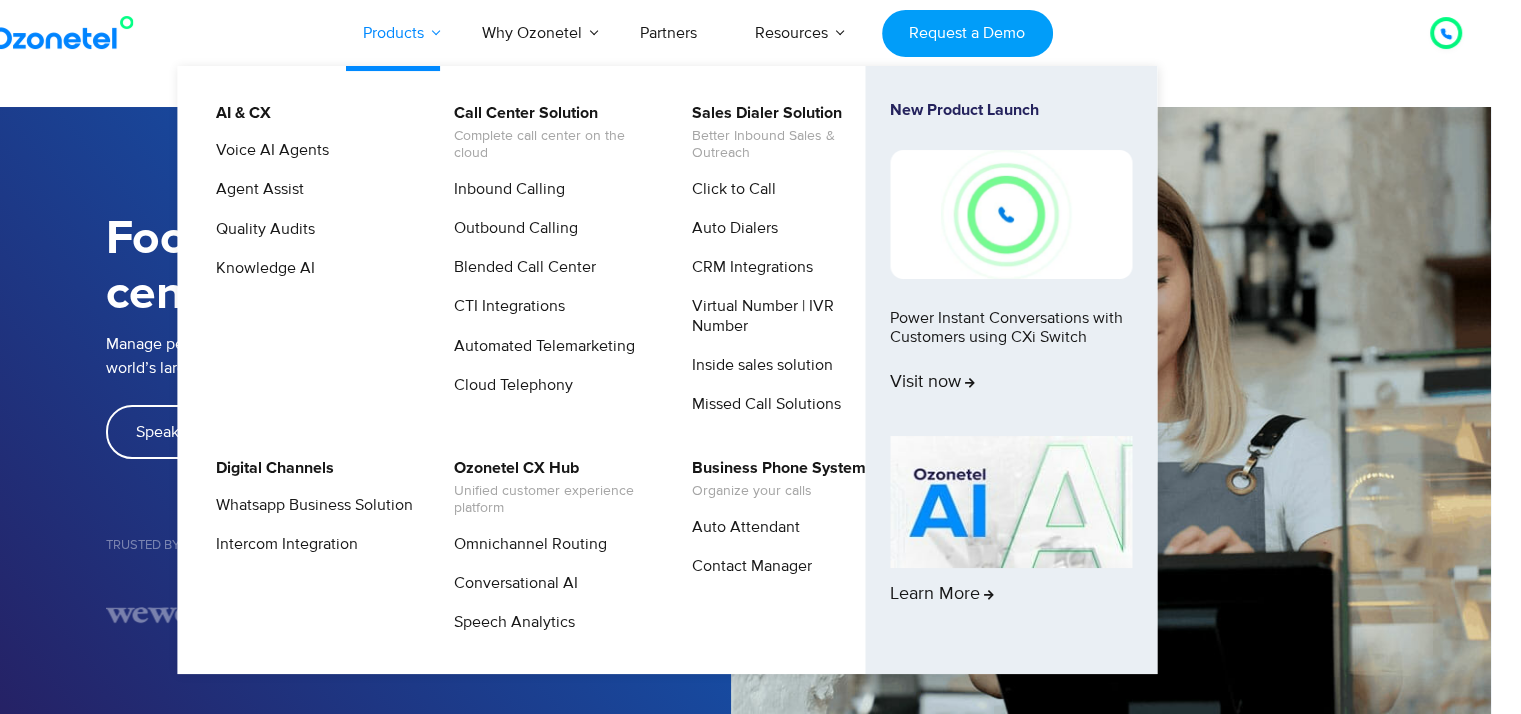 click on "Products" at bounding box center [393, 33] 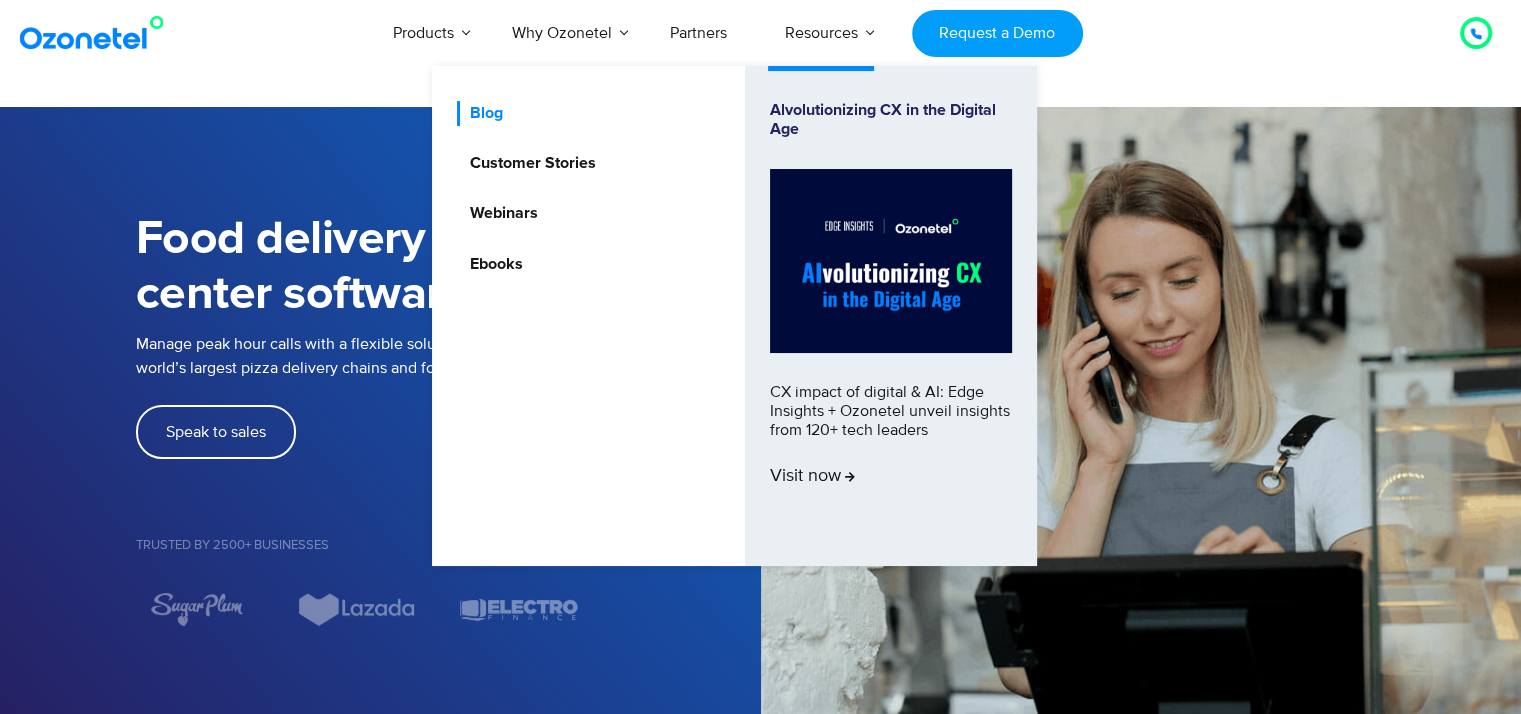 click on "Blog" at bounding box center [481, 113] 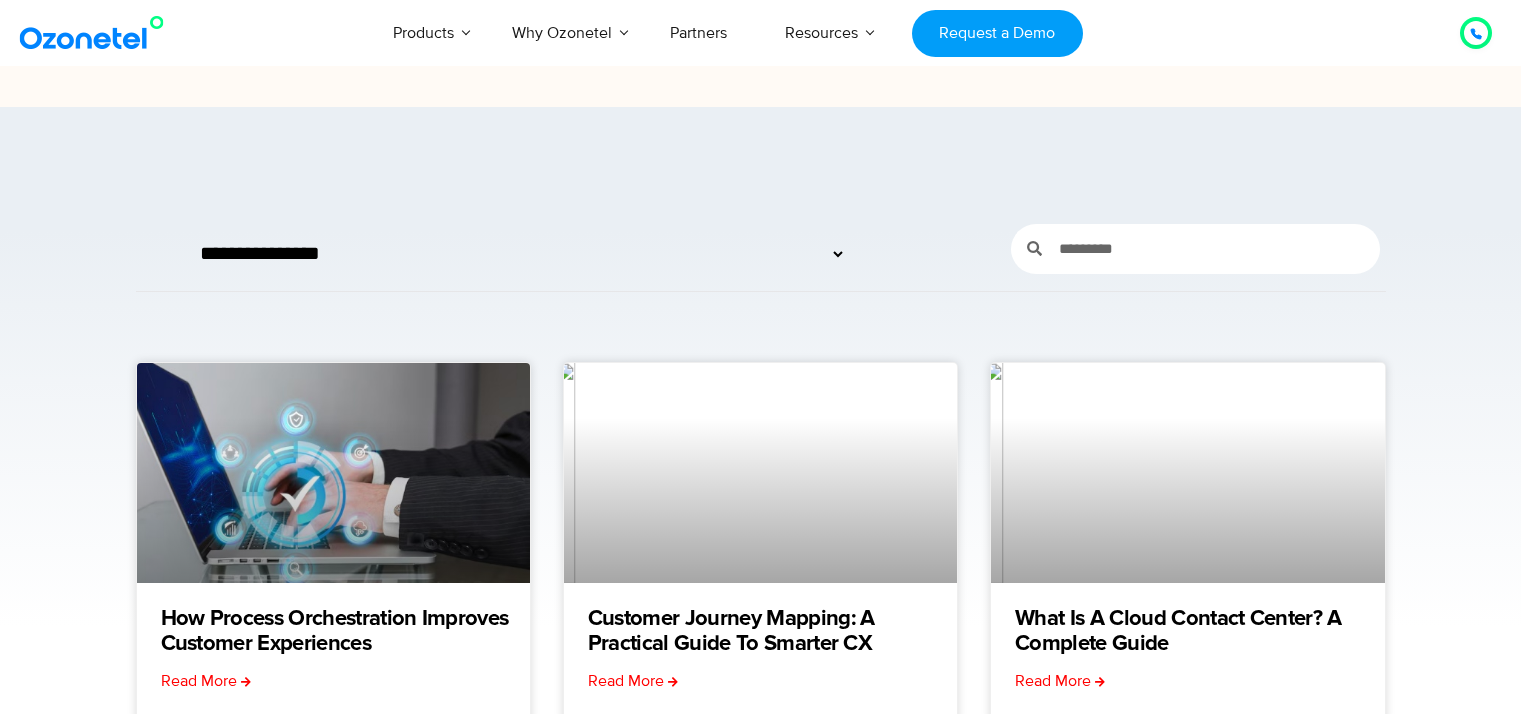 scroll, scrollTop: 0, scrollLeft: 0, axis: both 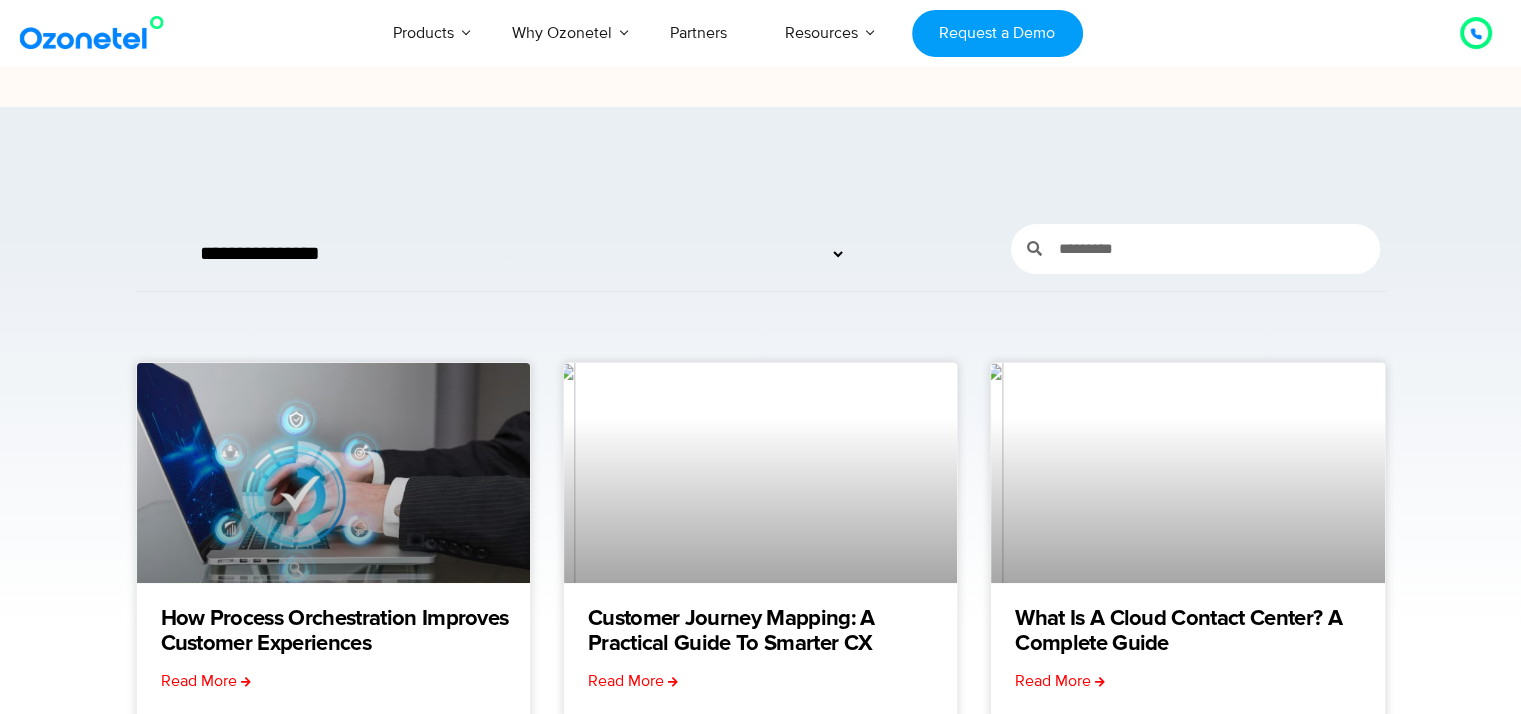 click on "How Process Orchestration Improves Customer Experiences
Read More
Customer Journey Mapping: A Practical Guide to Smarter CX
Read More
What is a Cloud Contact Center? A Complete Guide
Read More
CX Transformation: Top 7 Trends in 2025
Read More
Omnichannel Analytics: A Complete Guide
Read More
How AI Aligns CX and EX to Improve Retention, Productivity, and Customer Satisfaction
Read More
Previous
Page 1
Page 2
Page 3
…
Page 77
Next" at bounding box center (761, 774) 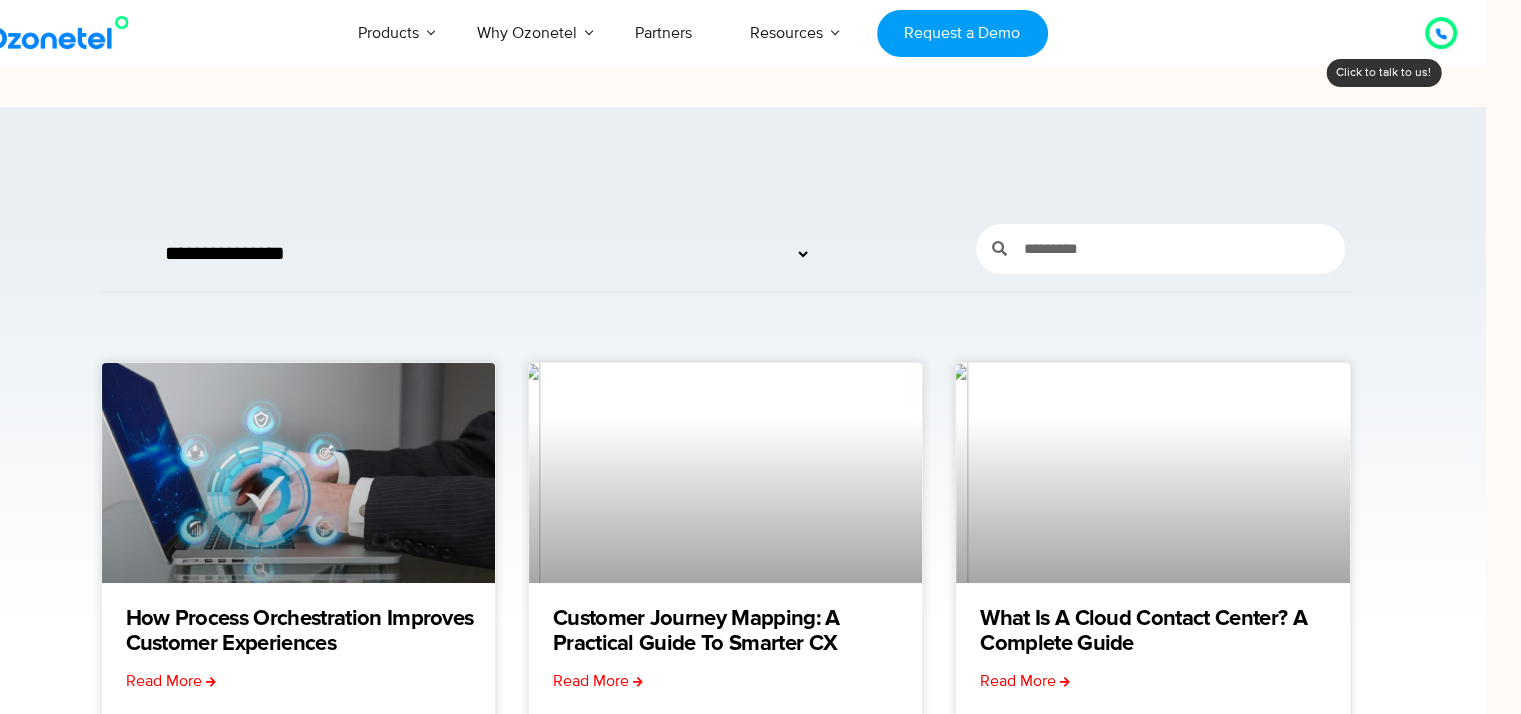 scroll, scrollTop: 0, scrollLeft: 99, axis: horizontal 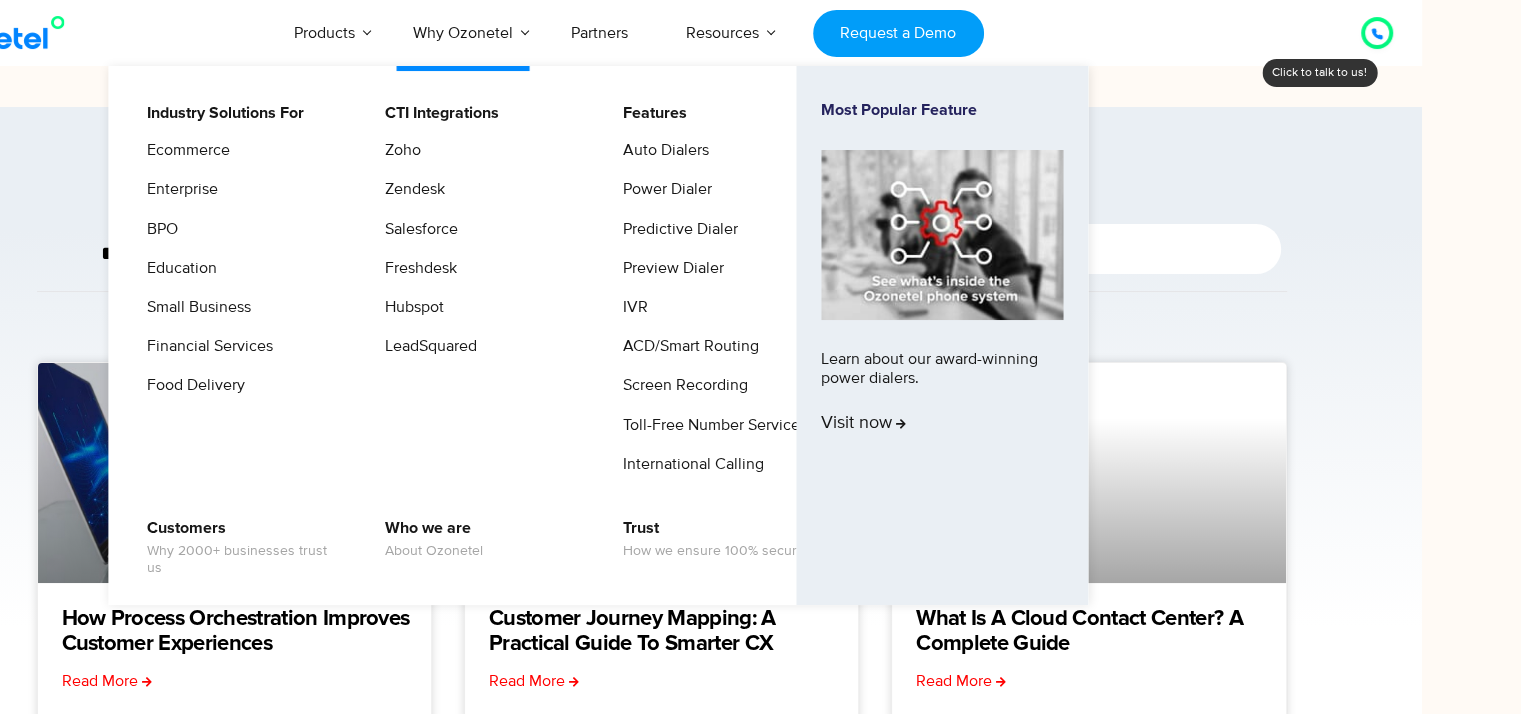 click on "Auto Dialers" at bounding box center (716, 157) 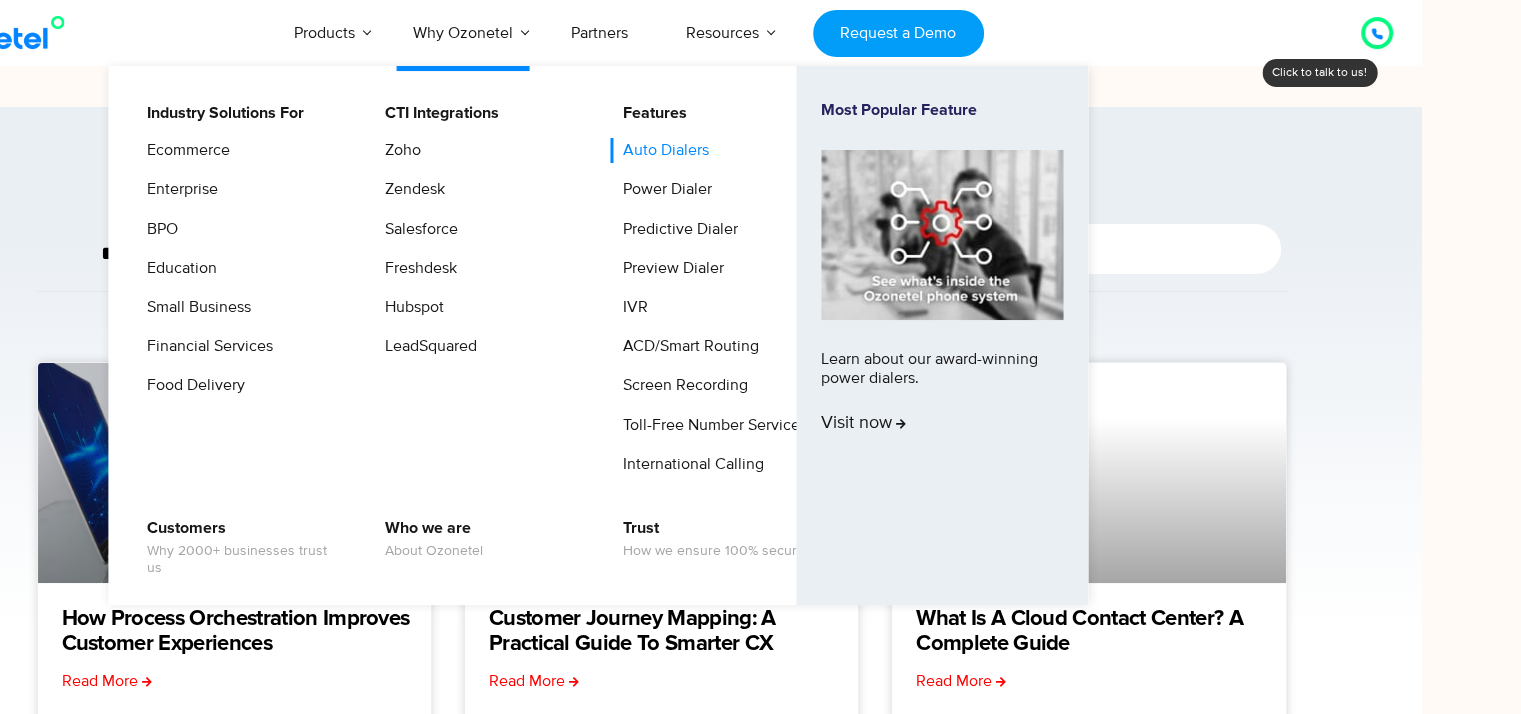 click on "Auto Dialers" at bounding box center (661, 150) 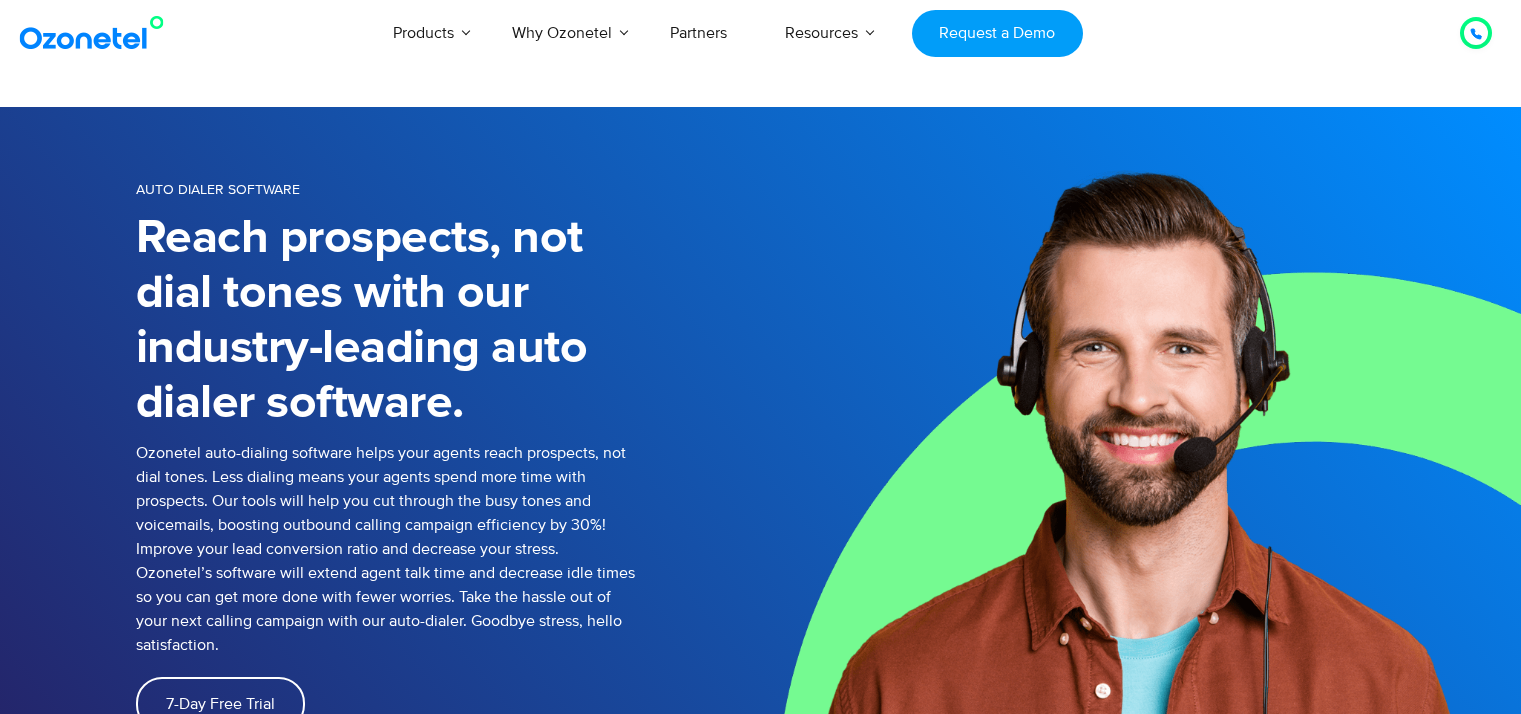 scroll, scrollTop: 0, scrollLeft: 0, axis: both 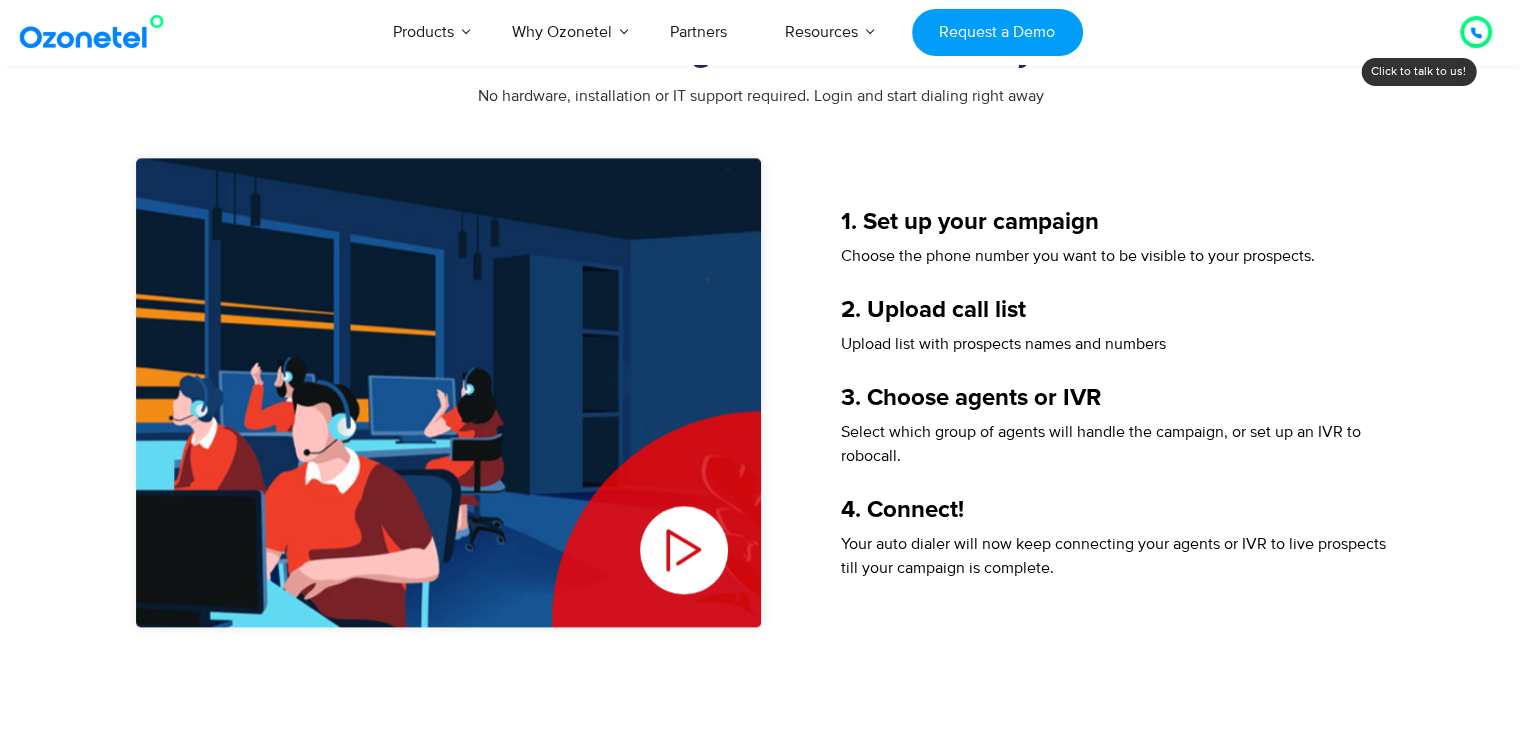 click at bounding box center [684, 550] 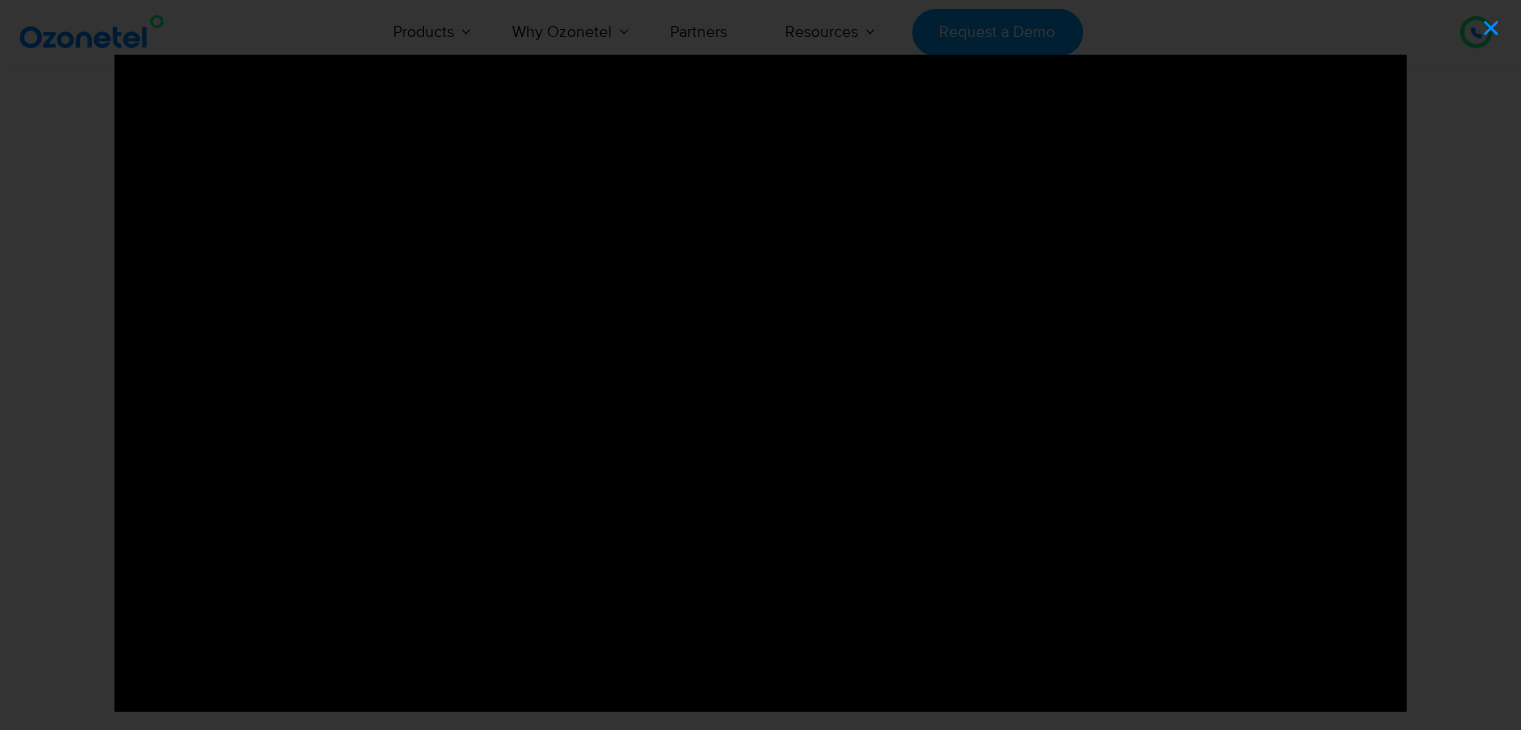 click at bounding box center [1491, 28] 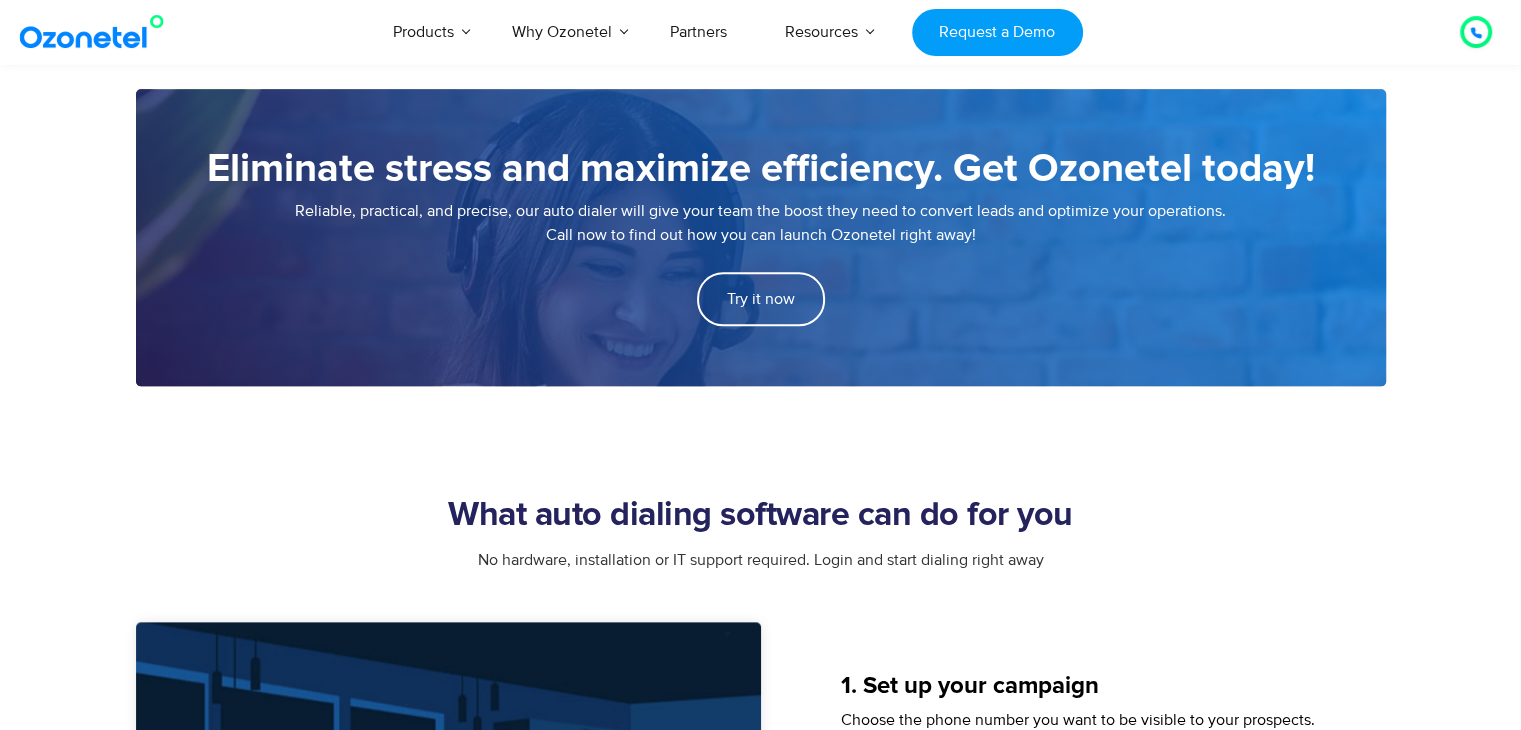 scroll, scrollTop: 2314, scrollLeft: 0, axis: vertical 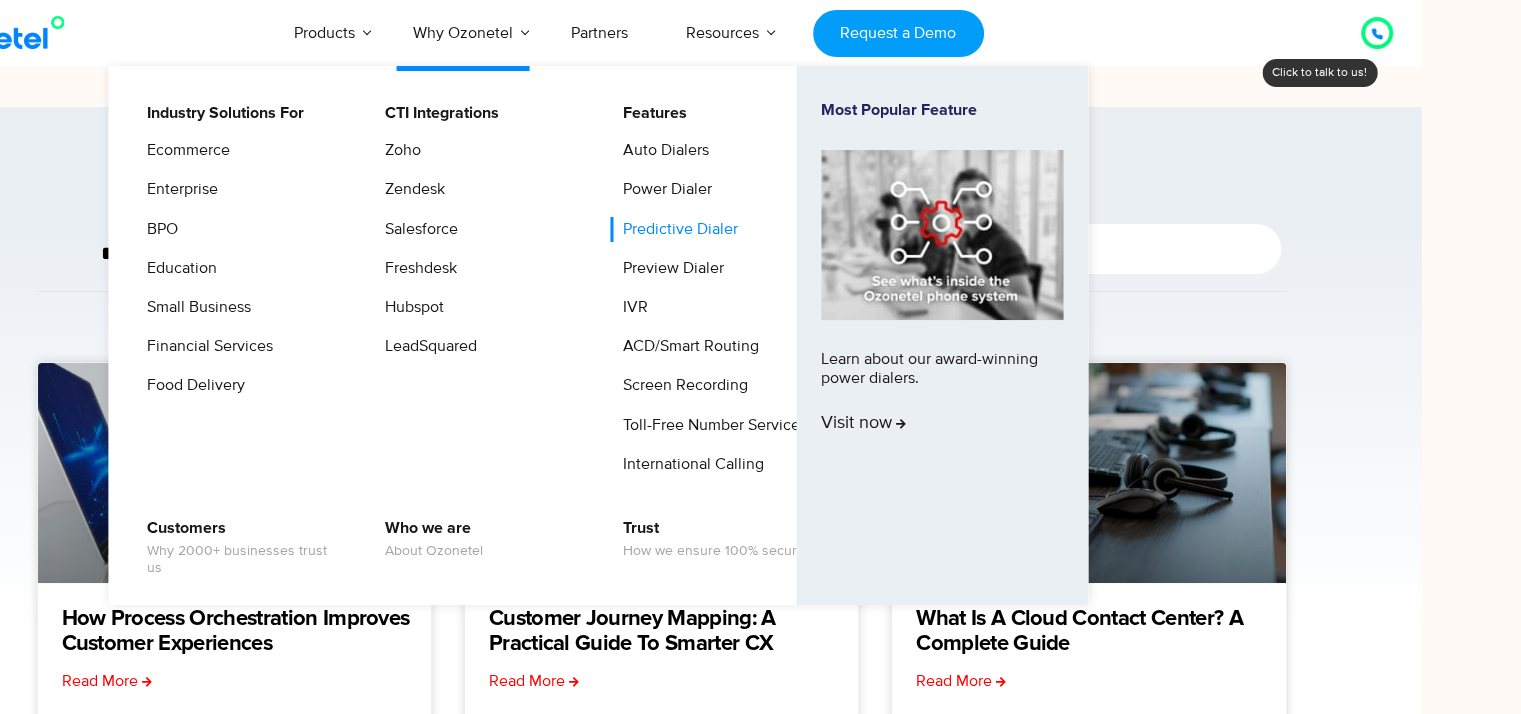 click on "Predictive Dialer" at bounding box center [675, 229] 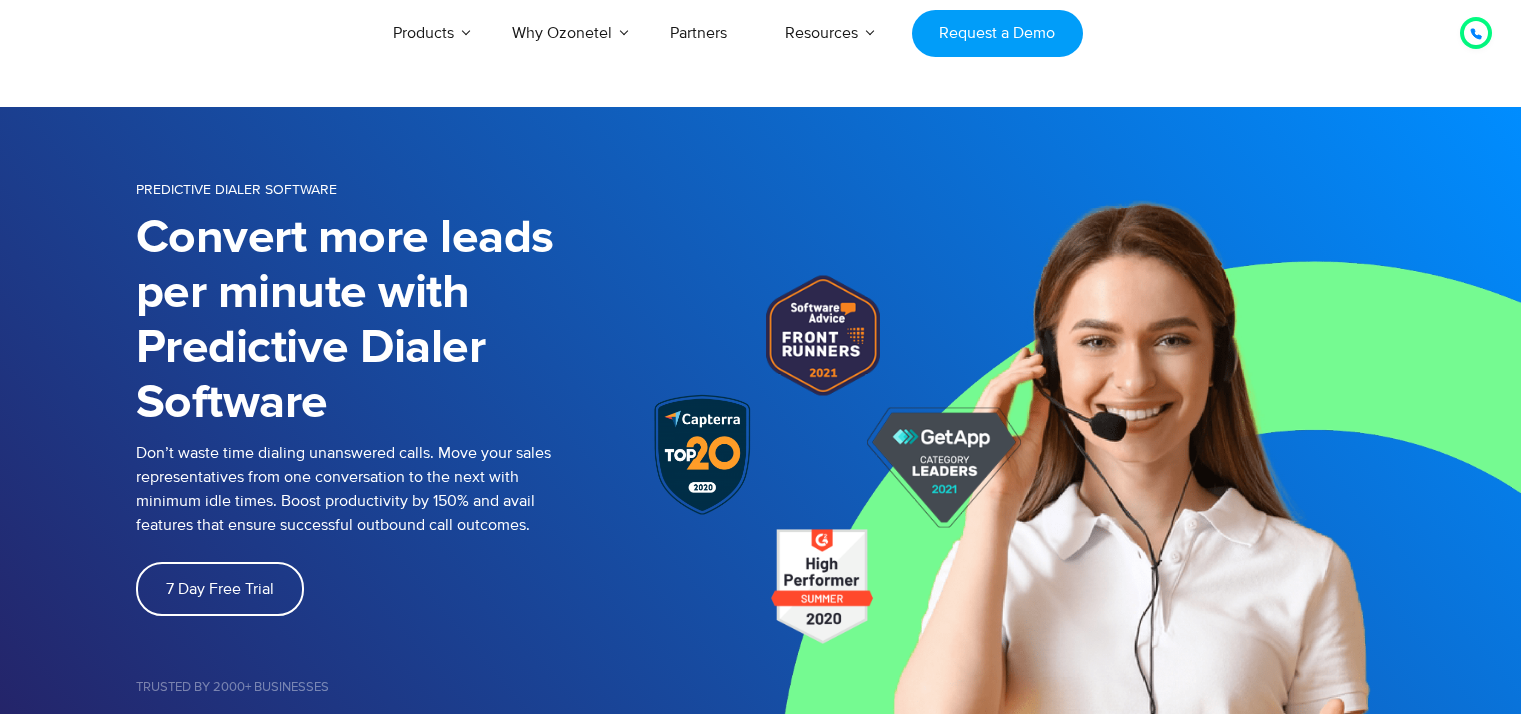 scroll, scrollTop: 0, scrollLeft: 0, axis: both 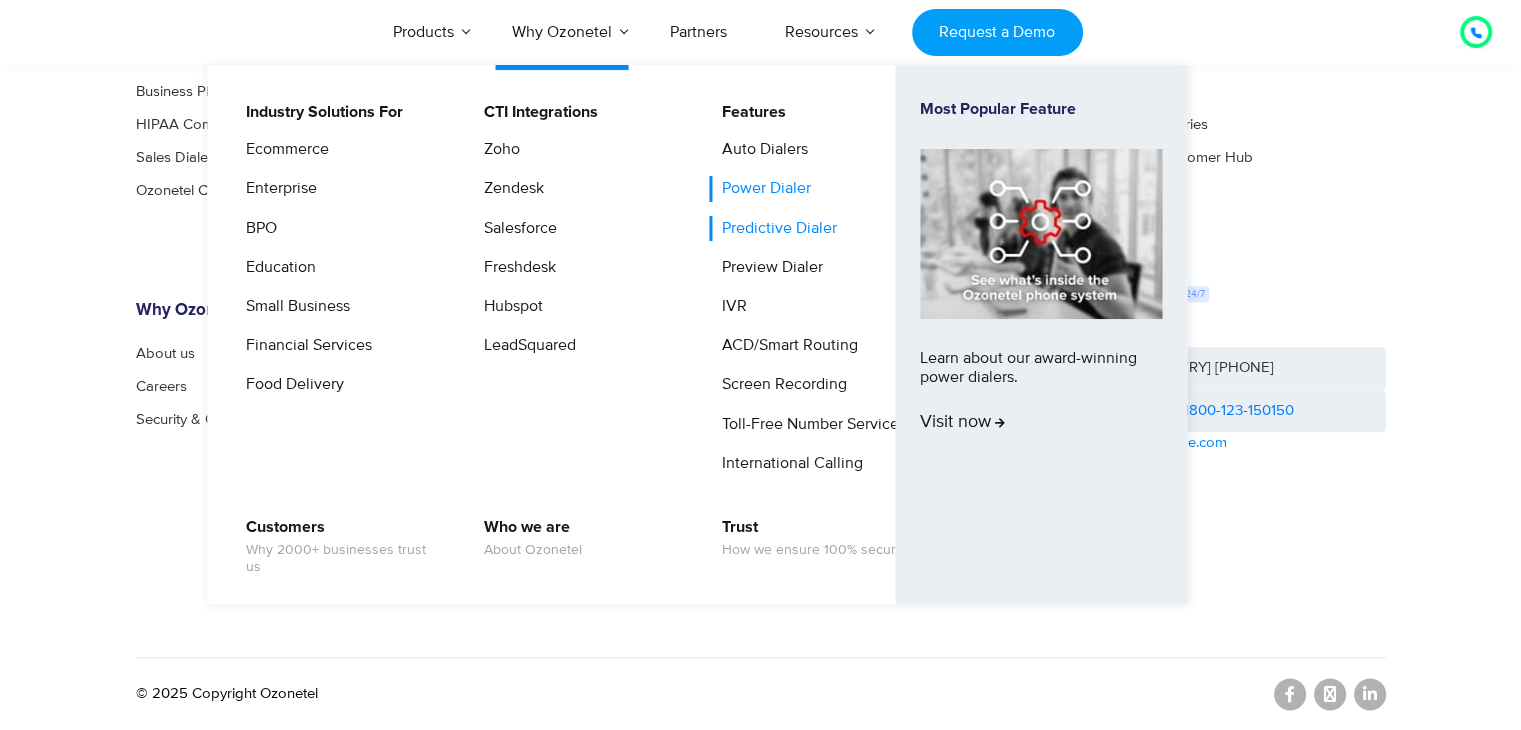 click on "Power Dialer" at bounding box center [761, 188] 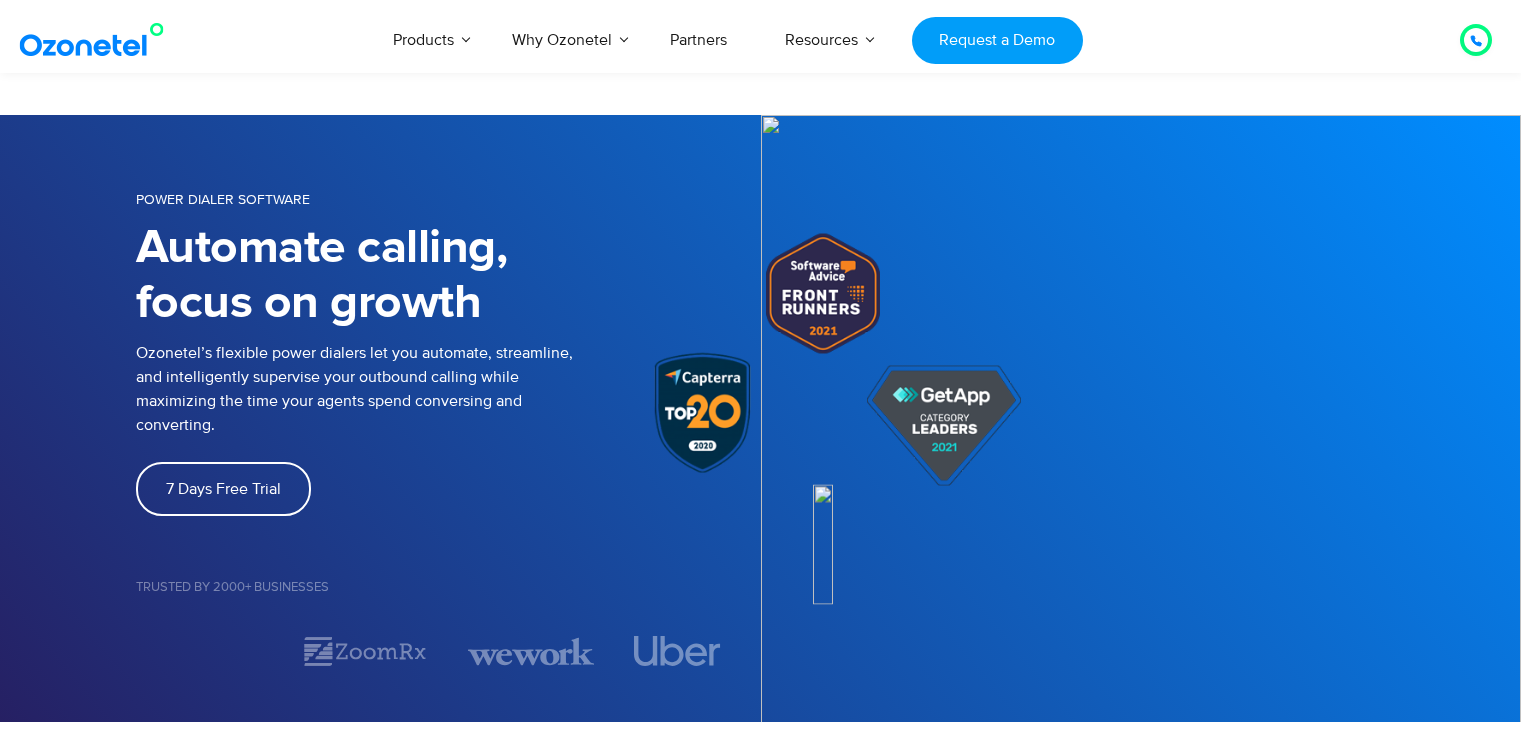 scroll, scrollTop: 936, scrollLeft: 0, axis: vertical 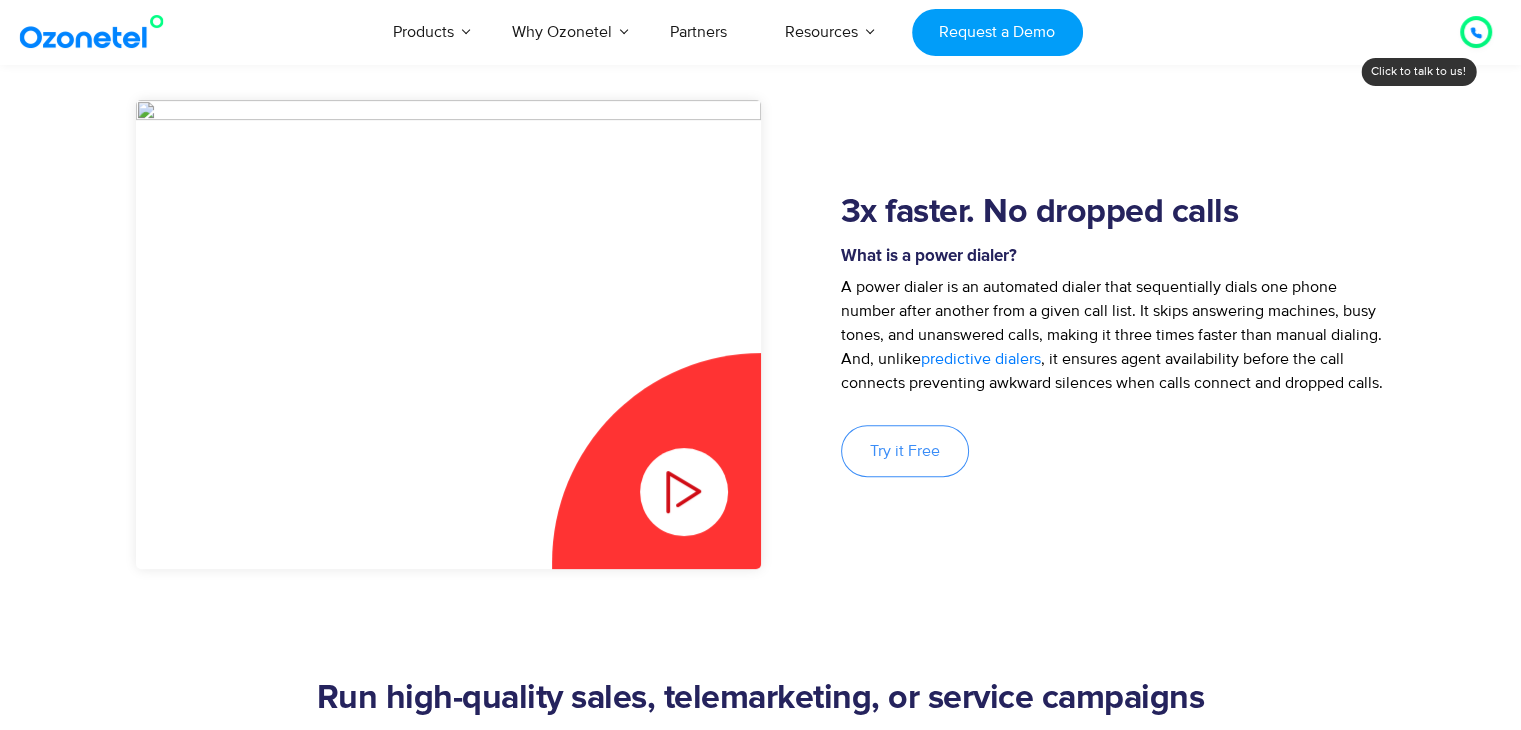 click at bounding box center (684, 492) 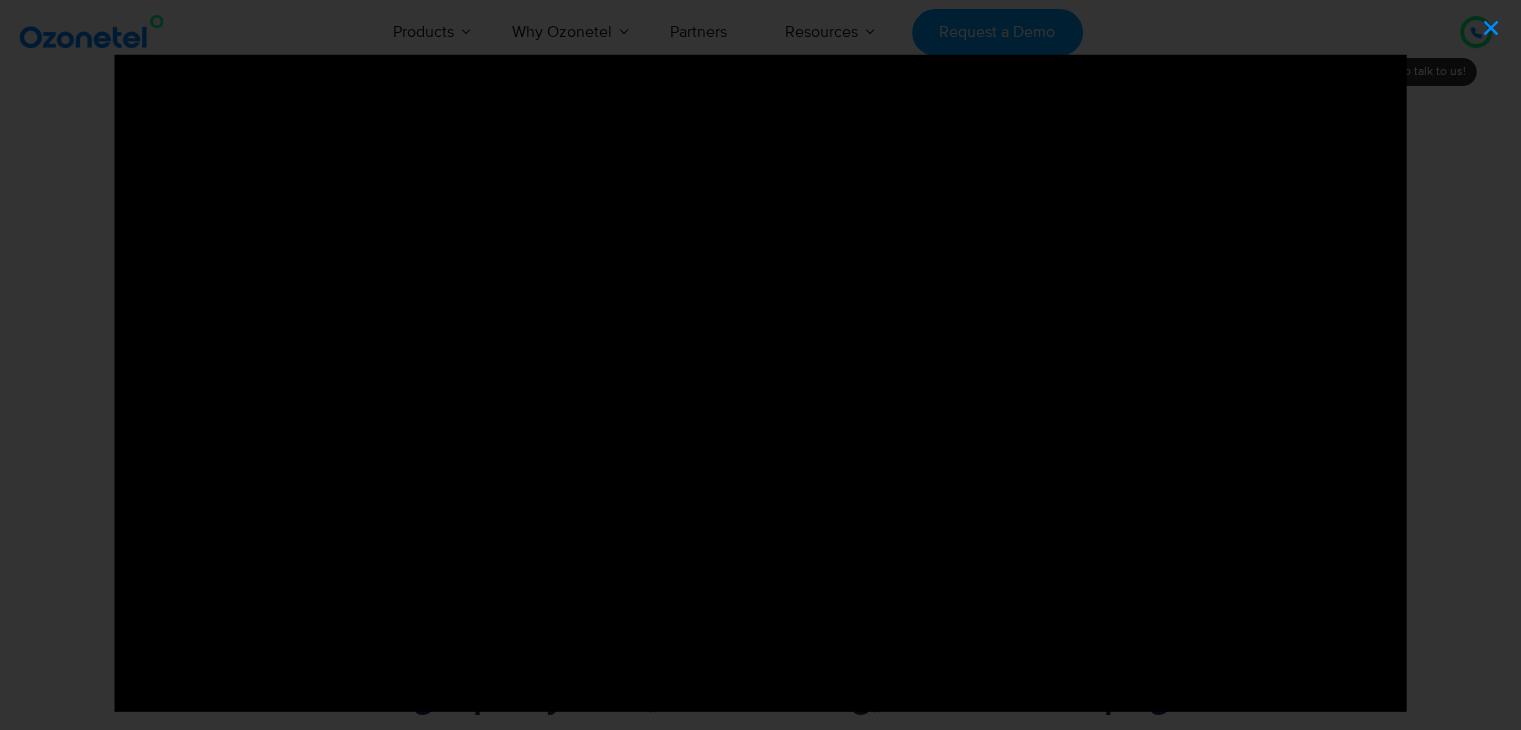 click at bounding box center [1491, 28] 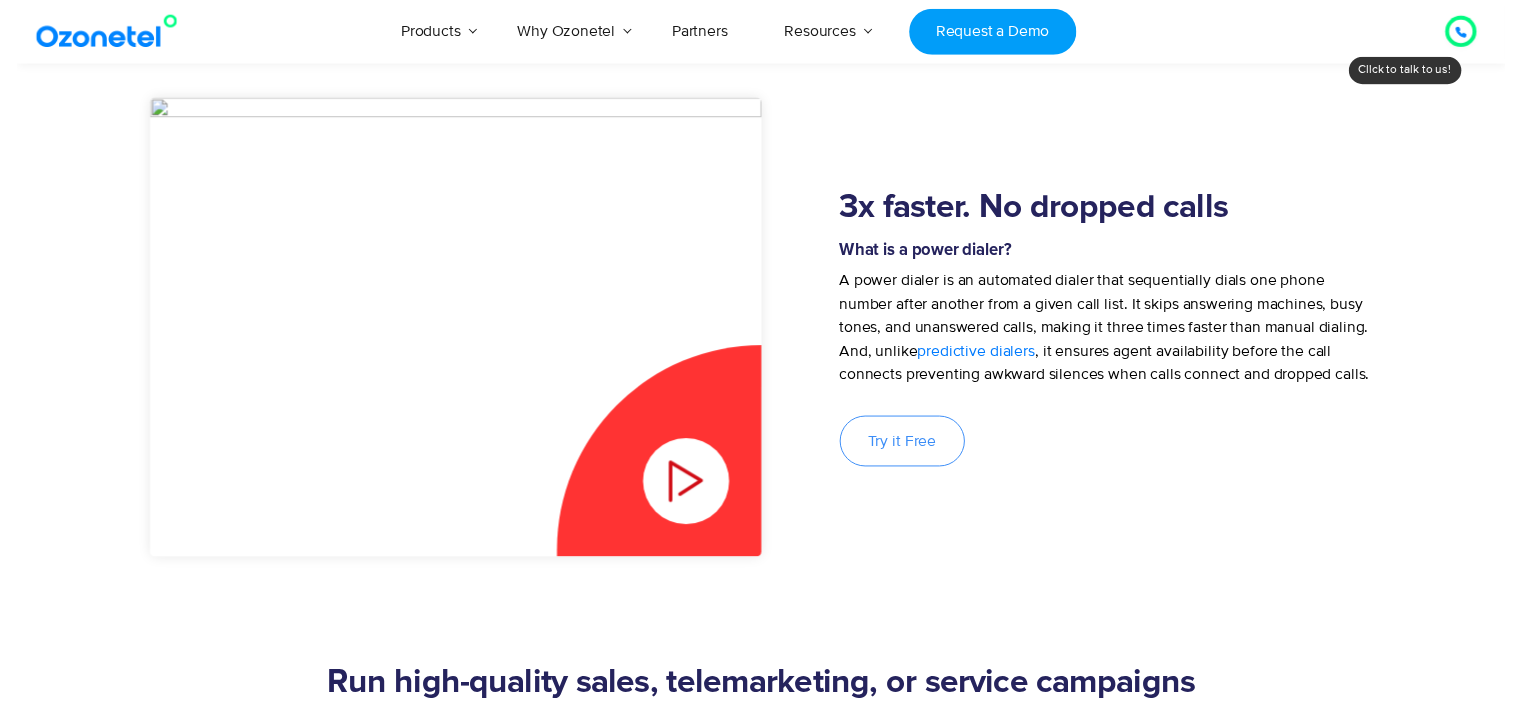 scroll, scrollTop: 0, scrollLeft: 0, axis: both 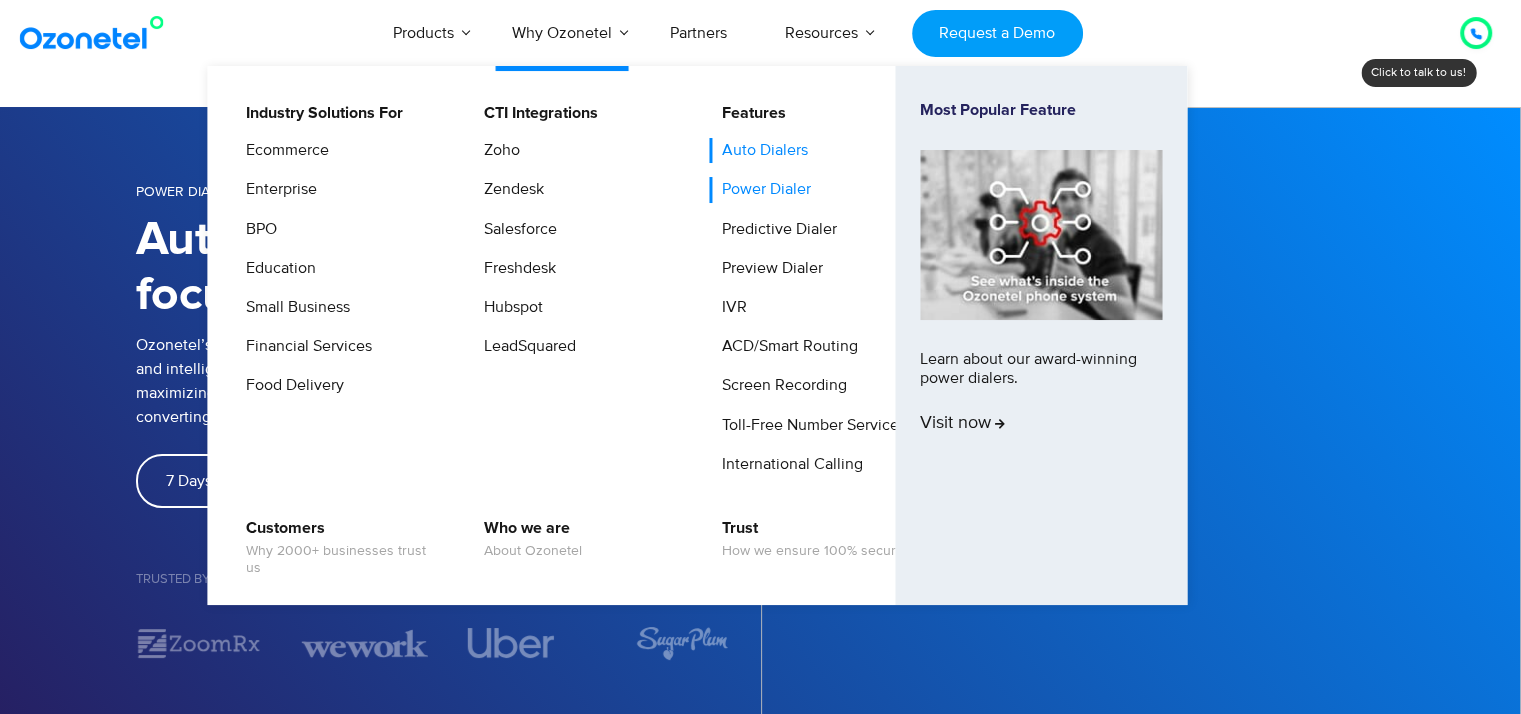 click on "Auto Dialers" at bounding box center (760, 150) 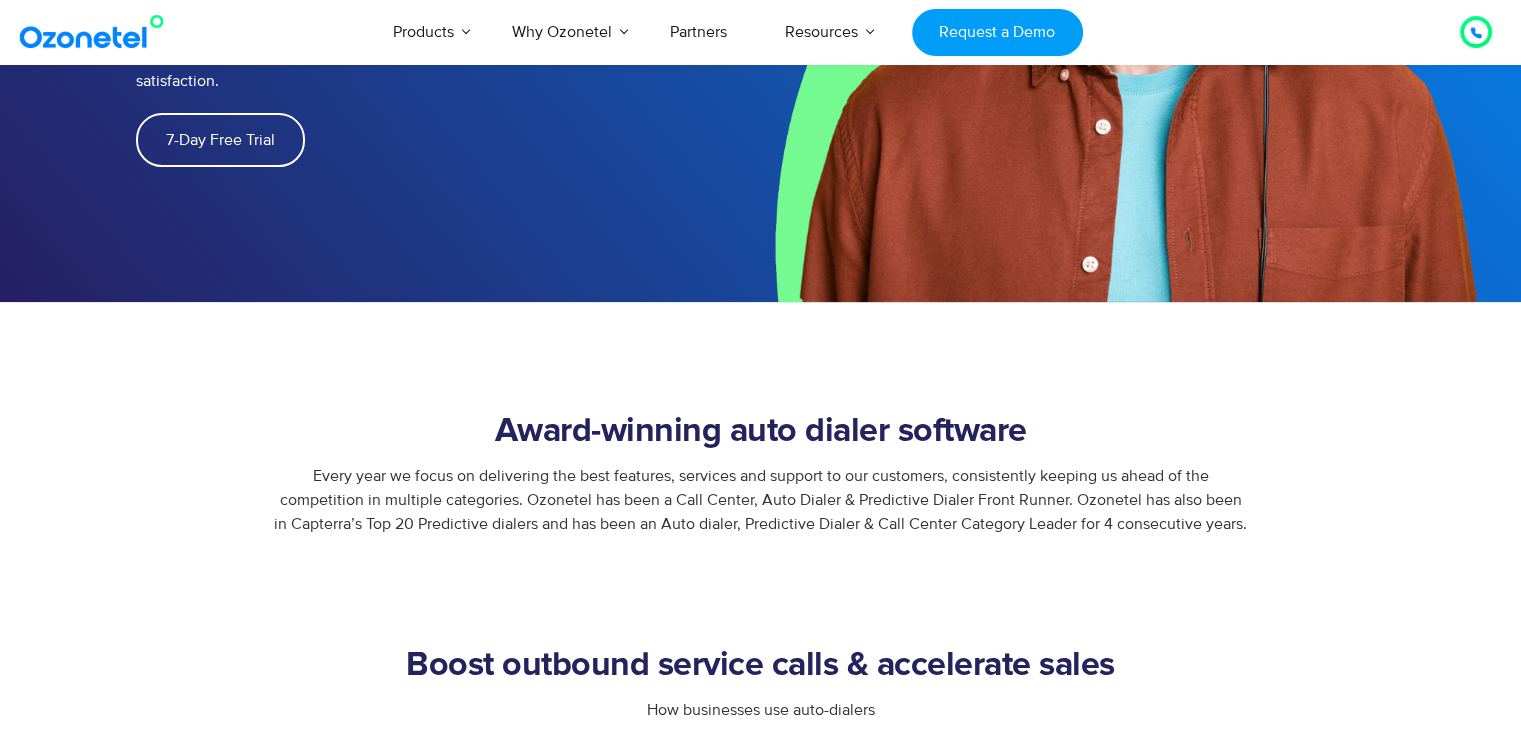 scroll, scrollTop: 0, scrollLeft: 0, axis: both 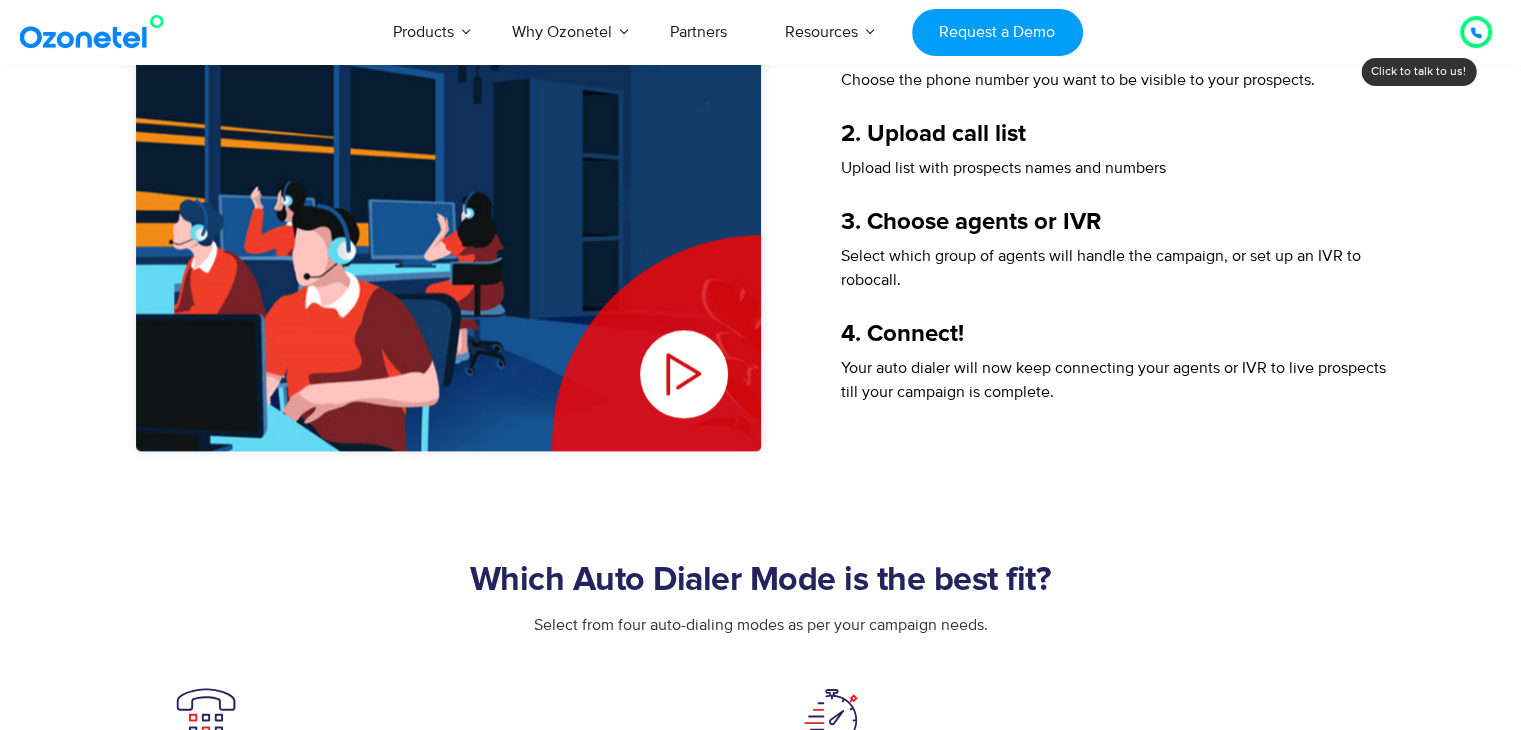 click at bounding box center (684, 374) 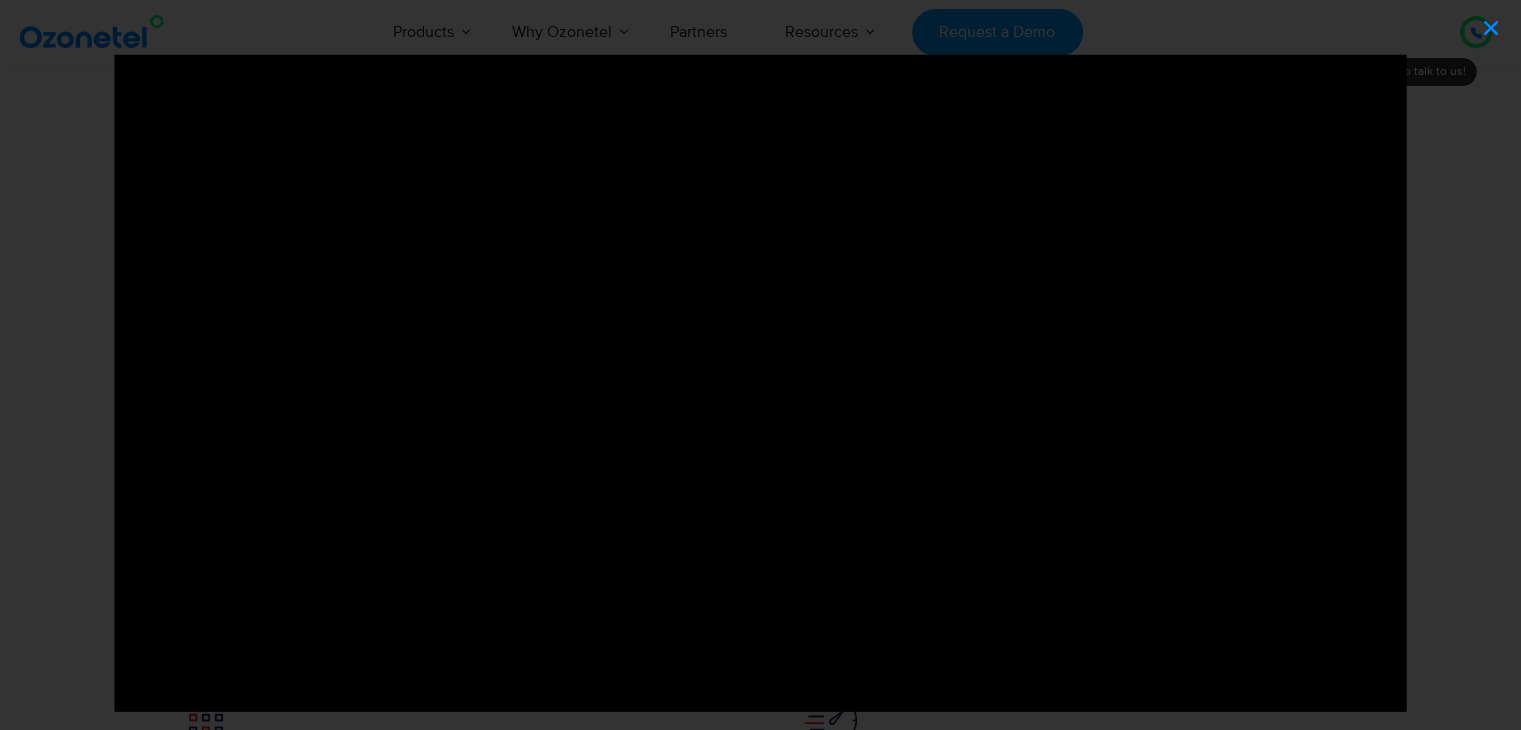 click at bounding box center (1491, 28) 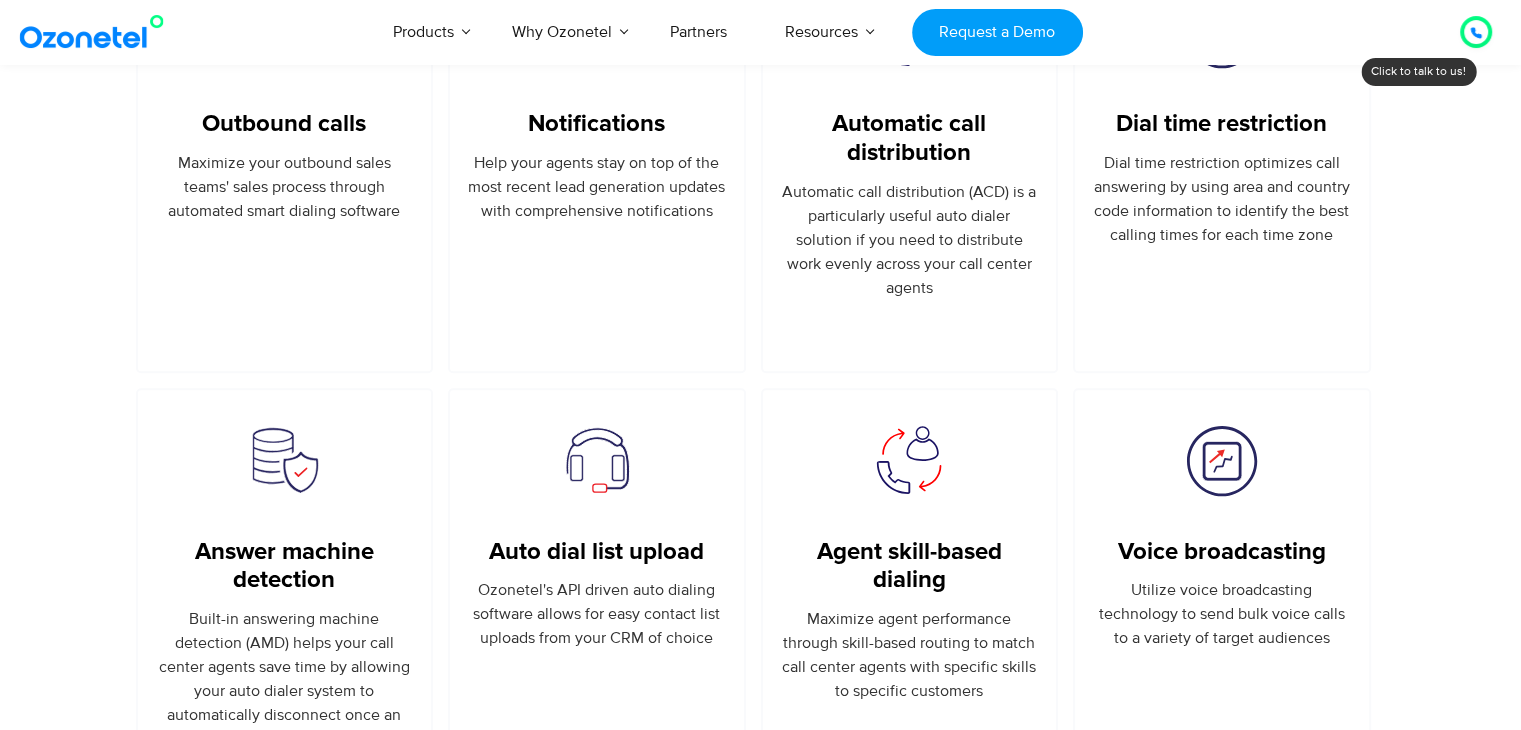 scroll, scrollTop: 1270, scrollLeft: 0, axis: vertical 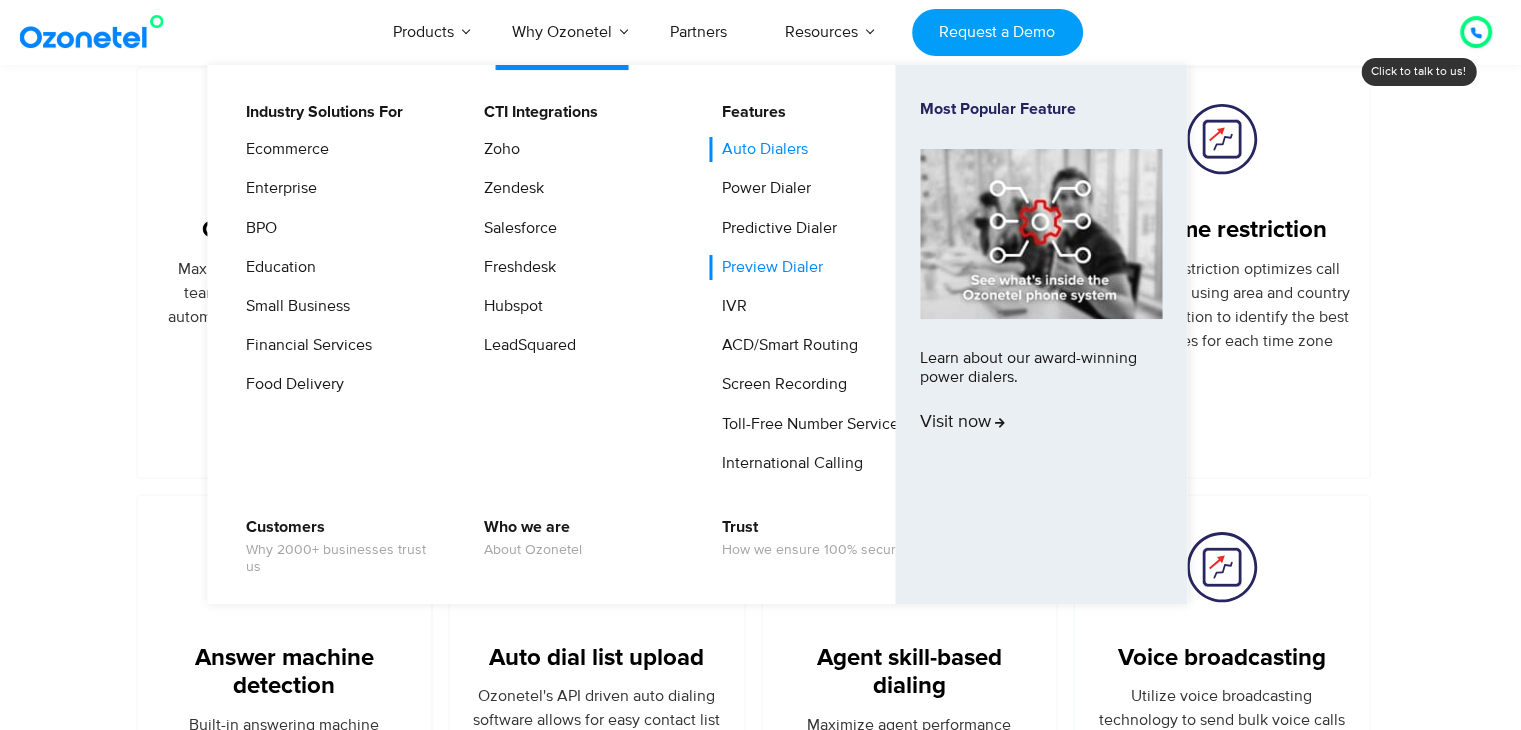 click on "Preview Dialer" at bounding box center (767, 267) 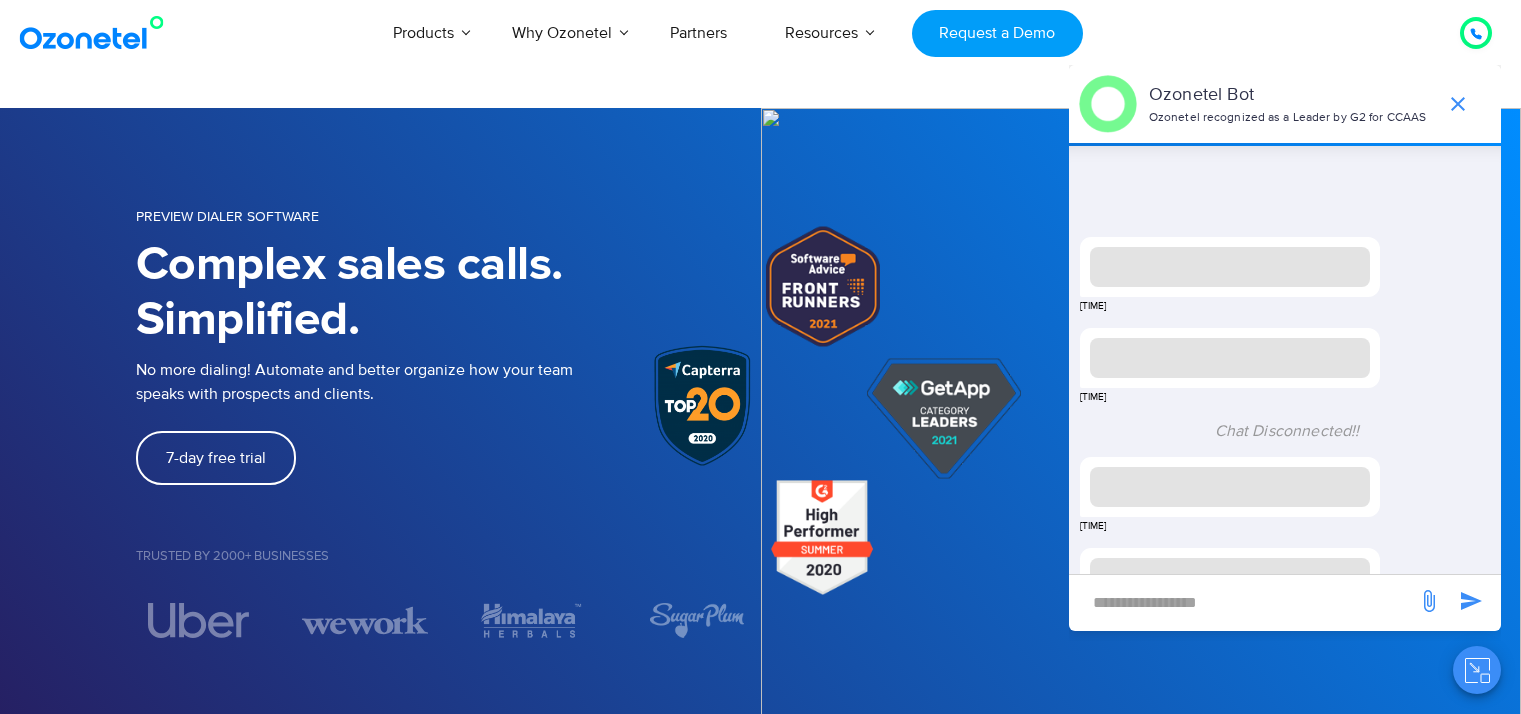 scroll, scrollTop: 0, scrollLeft: 0, axis: both 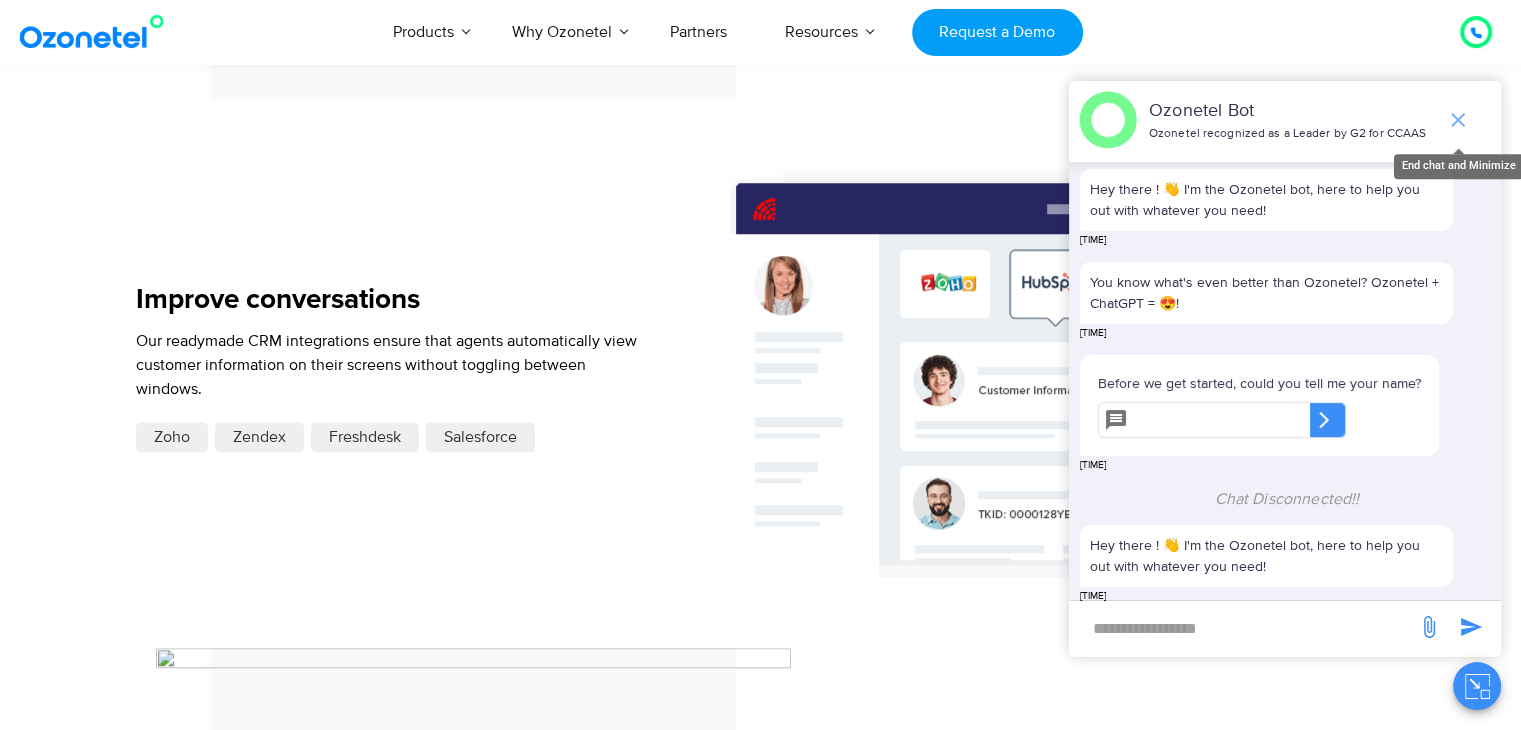 click at bounding box center (1458, 120) 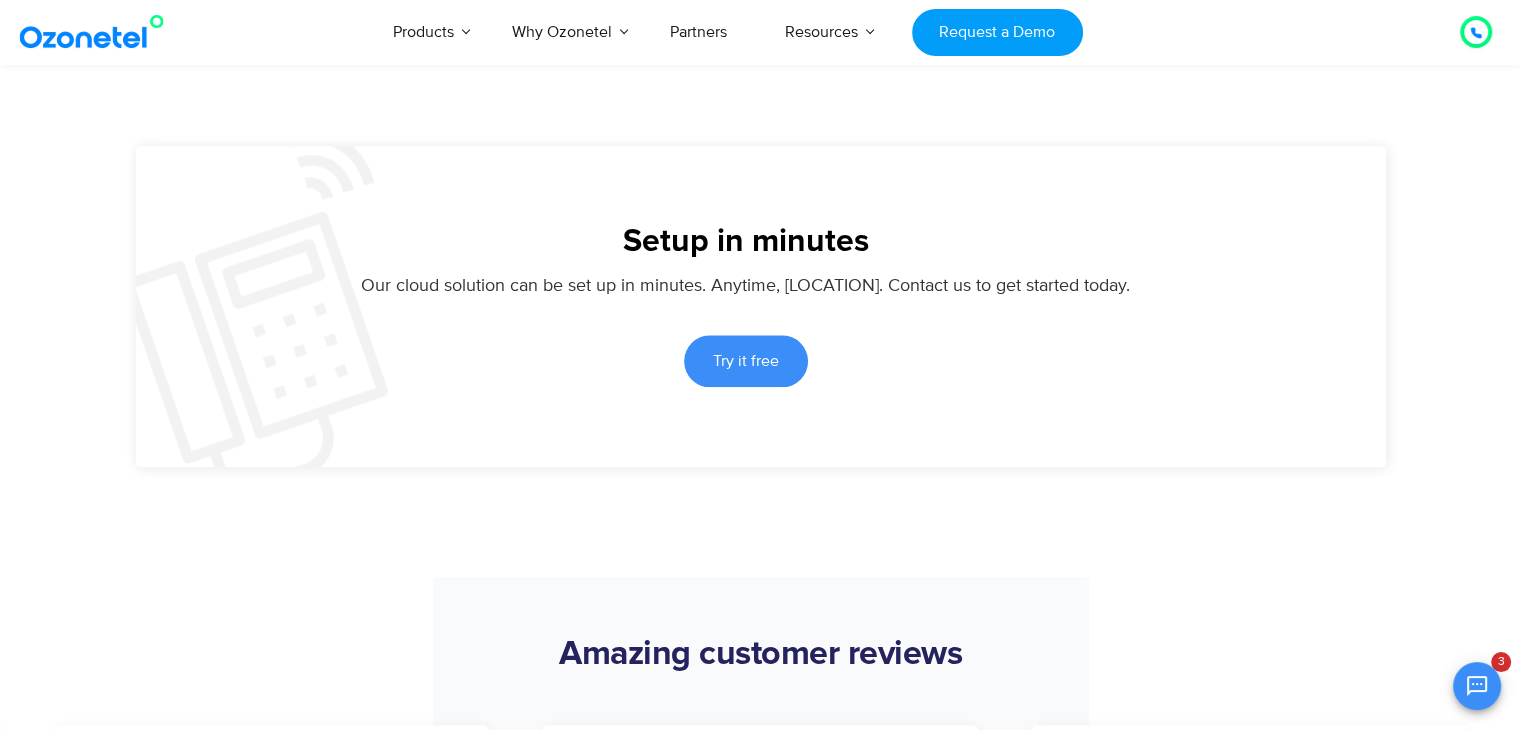 scroll, scrollTop: 2355, scrollLeft: 0, axis: vertical 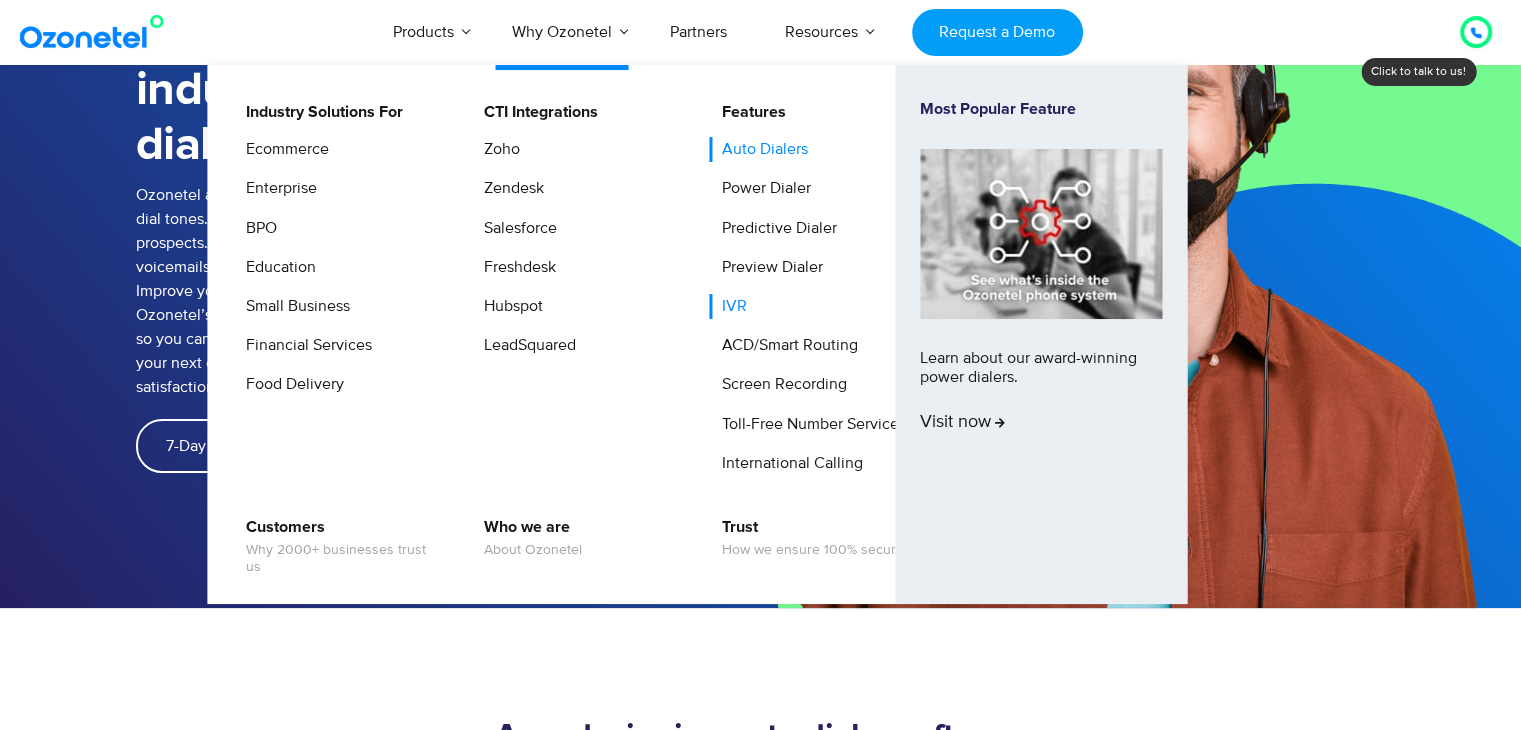 click on "IVR" at bounding box center [729, 306] 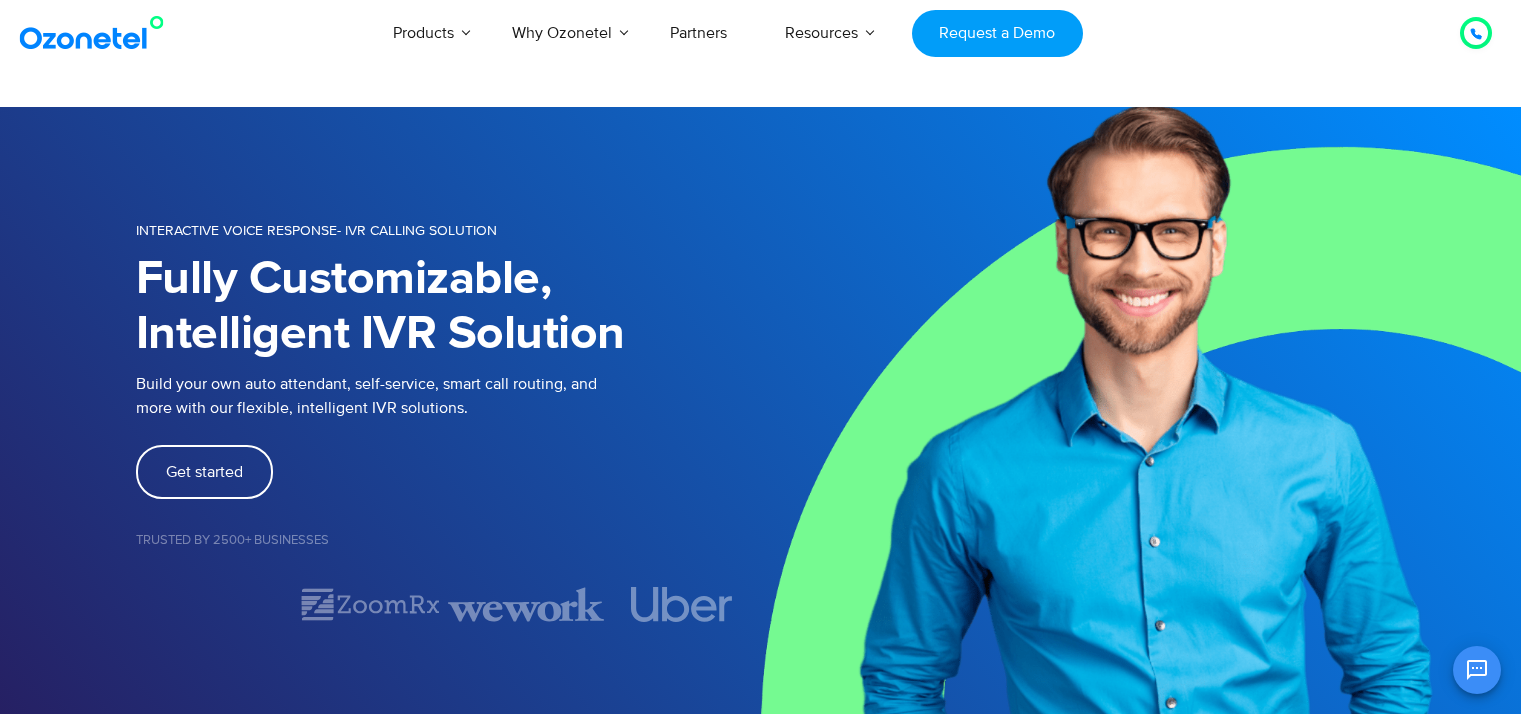 scroll, scrollTop: 0, scrollLeft: 0, axis: both 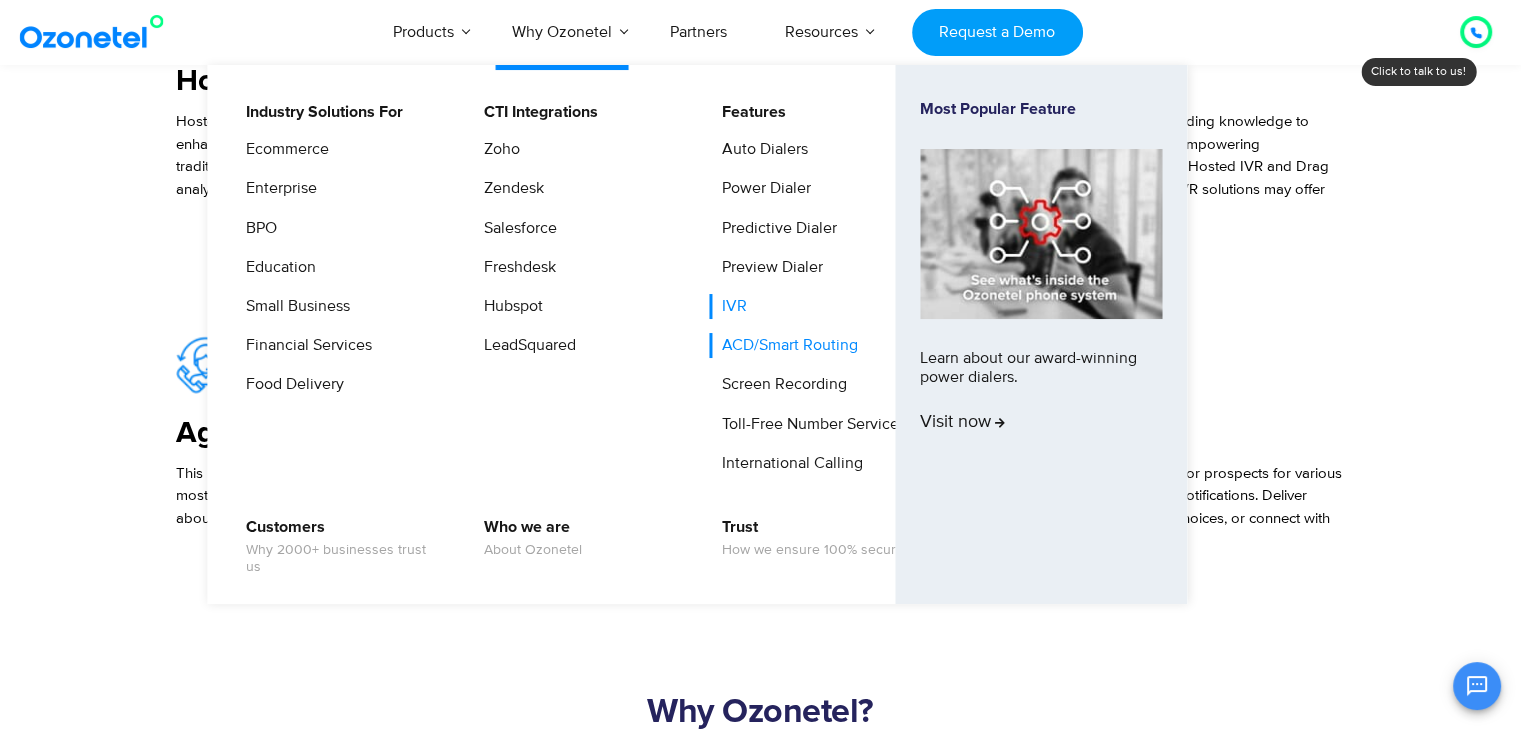 click on "ACD/Smart Routing" at bounding box center [785, 345] 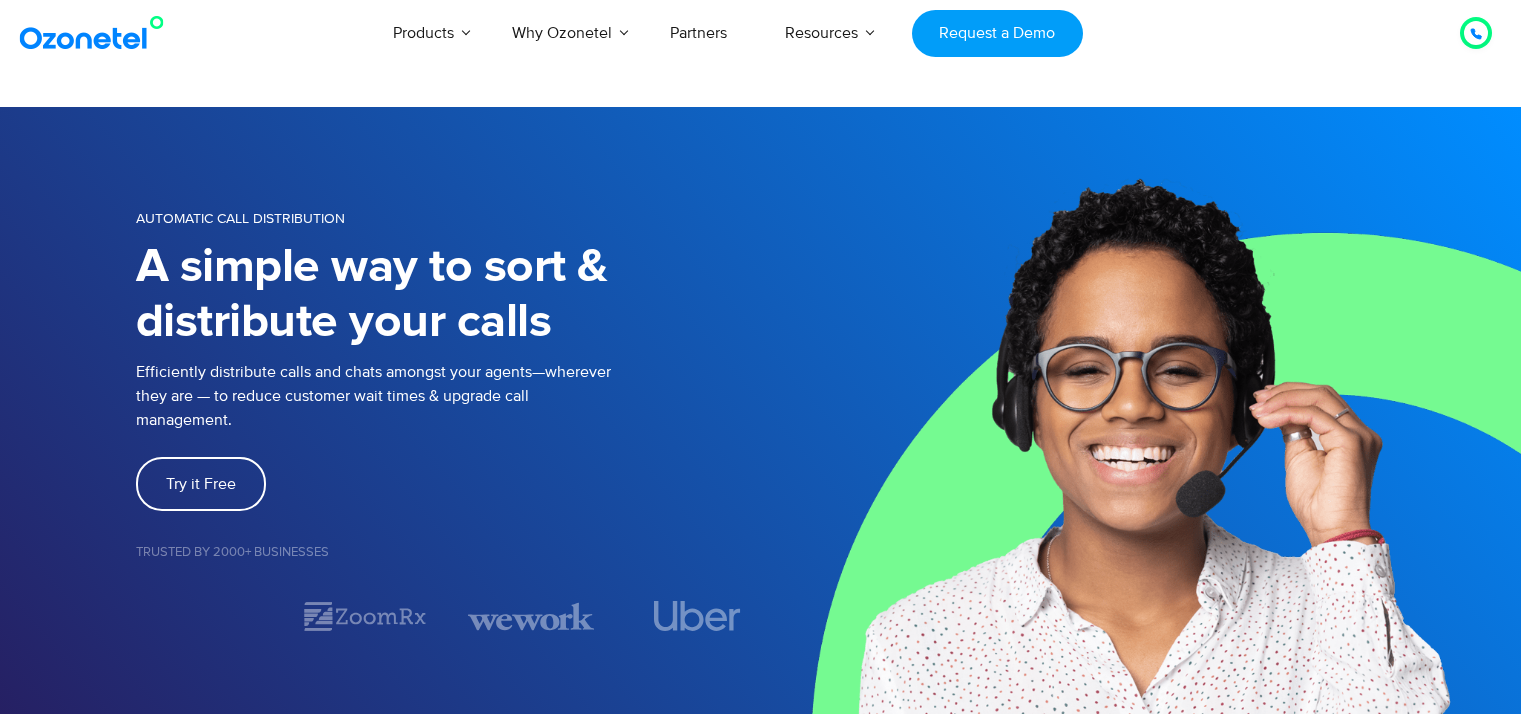 scroll, scrollTop: 0, scrollLeft: 0, axis: both 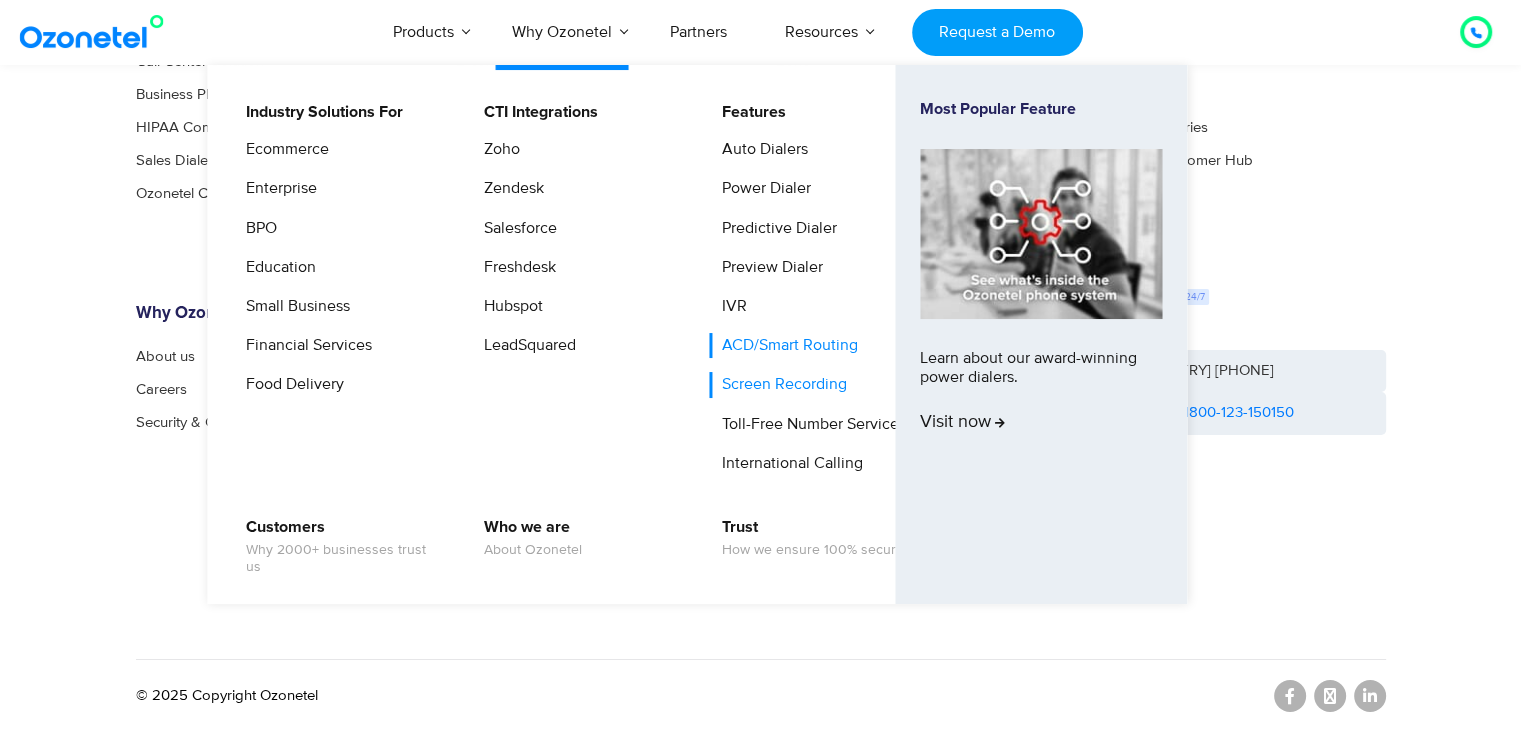 click on "Screen Recording" at bounding box center [779, 384] 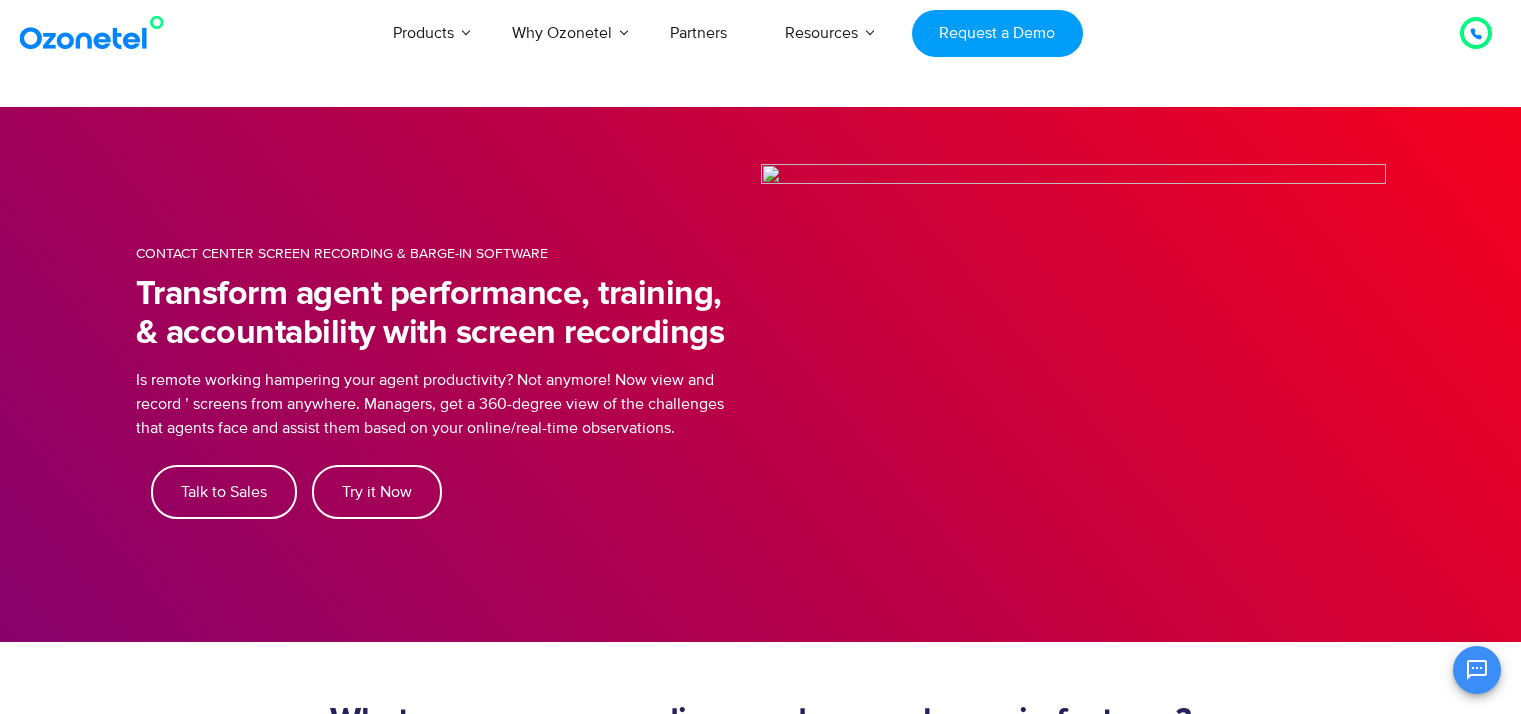 scroll, scrollTop: 0, scrollLeft: 0, axis: both 